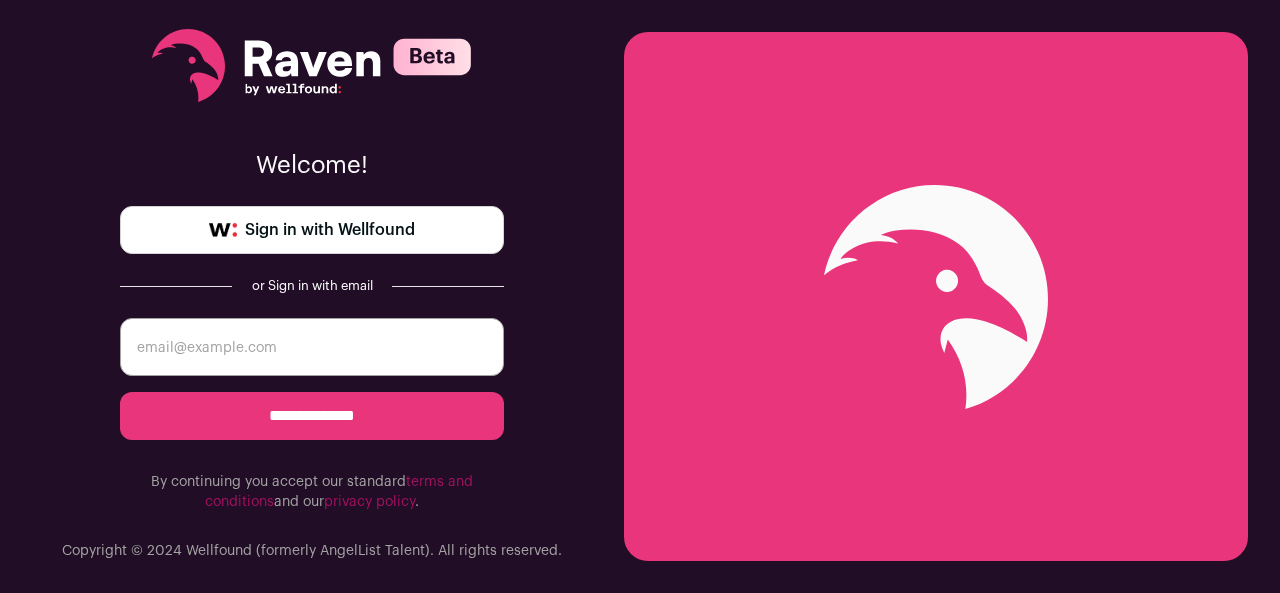 scroll, scrollTop: 0, scrollLeft: 0, axis: both 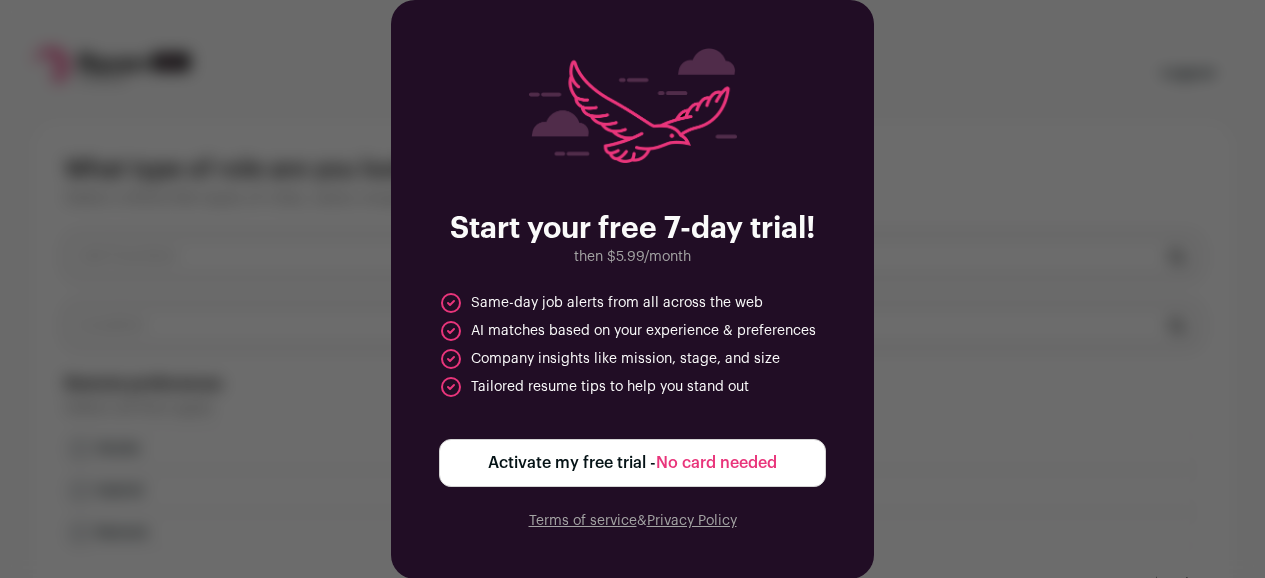 click on "No card needed" at bounding box center (716, 463) 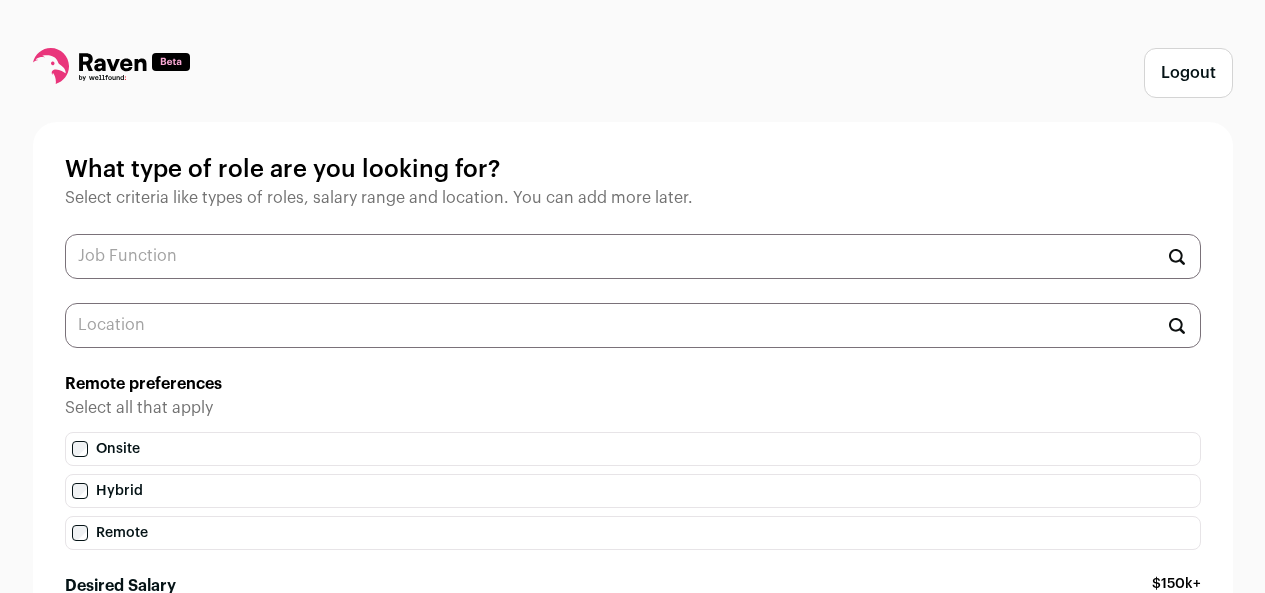 click at bounding box center (633, 256) 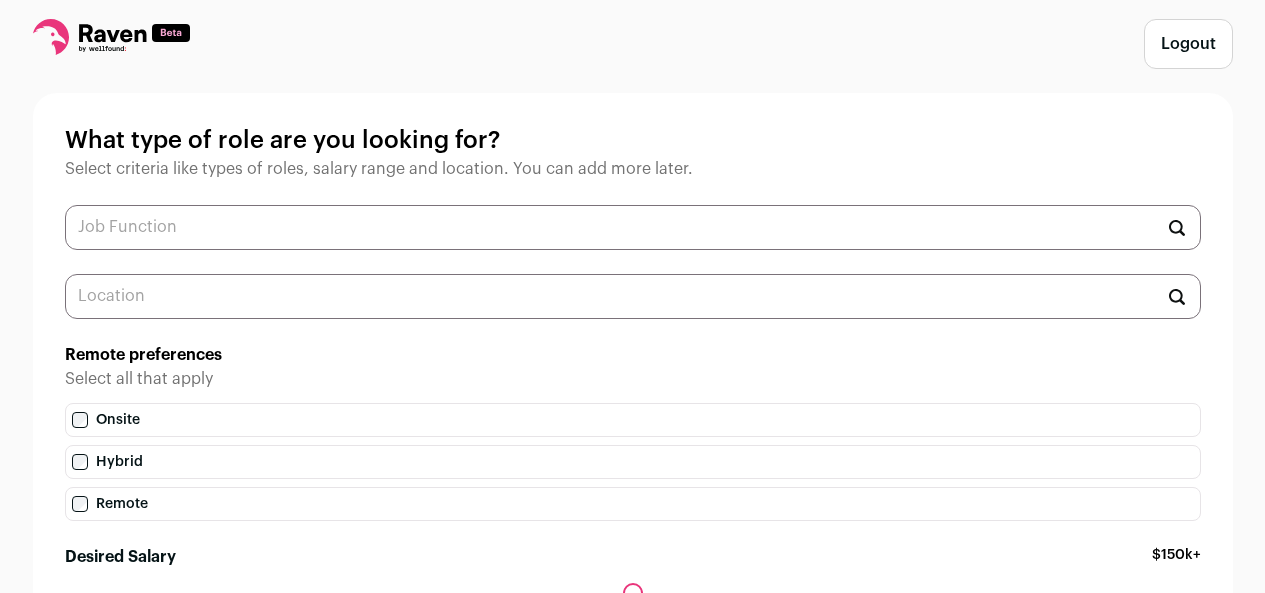 scroll, scrollTop: 28, scrollLeft: 0, axis: vertical 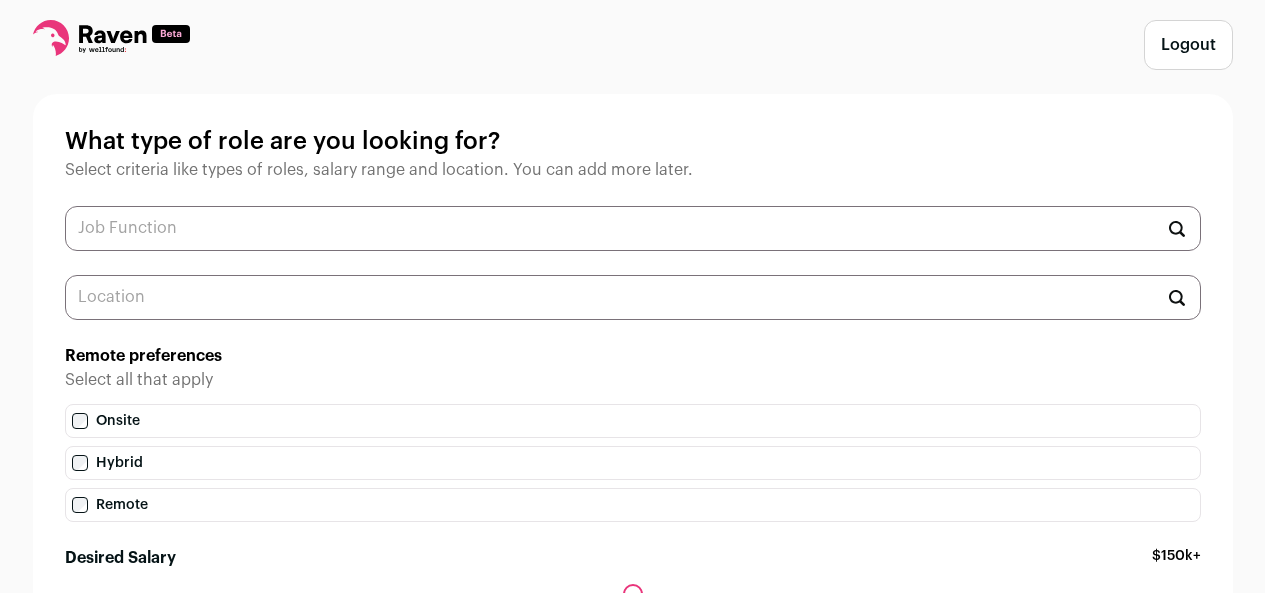 click at bounding box center [633, 228] 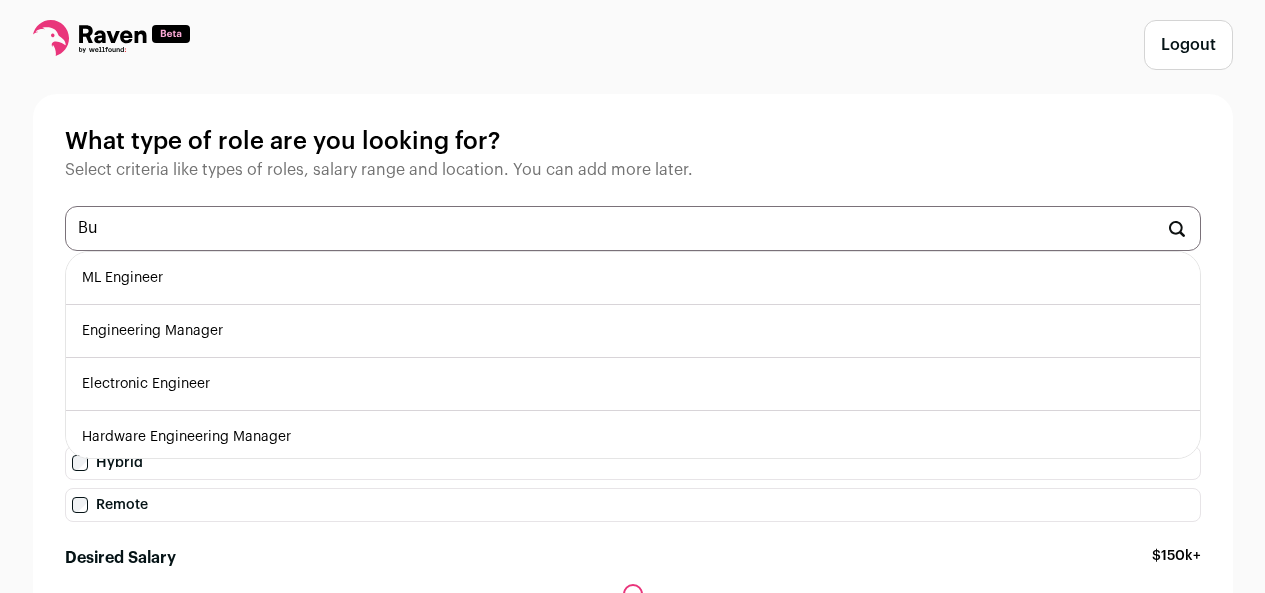 type on "B" 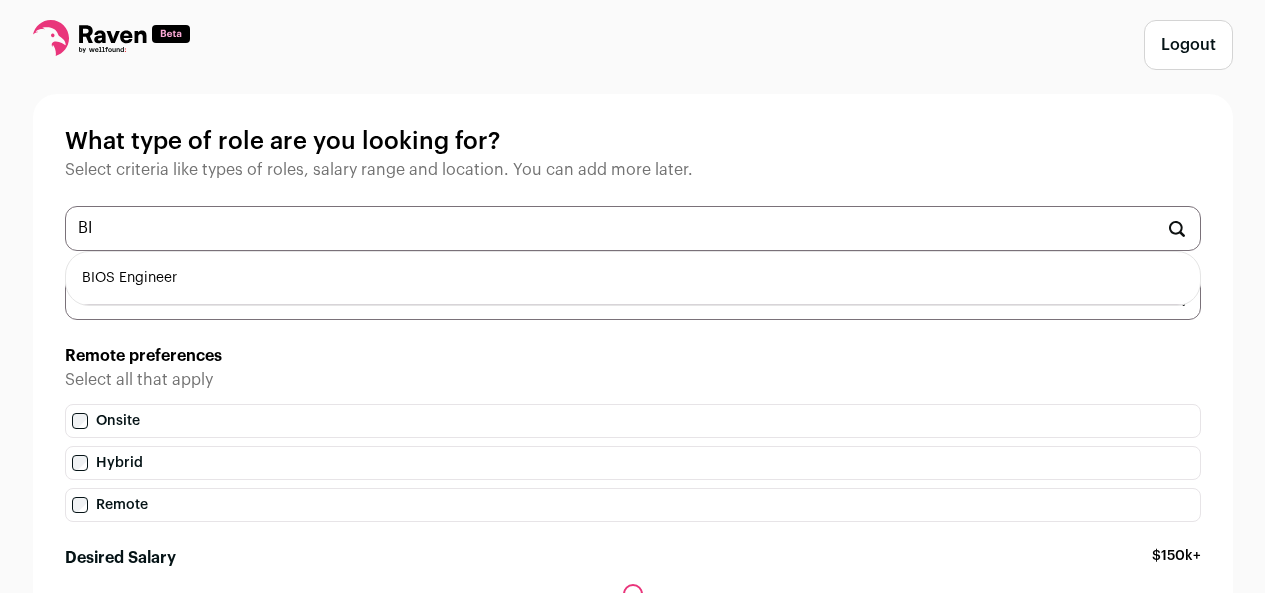 type on "B" 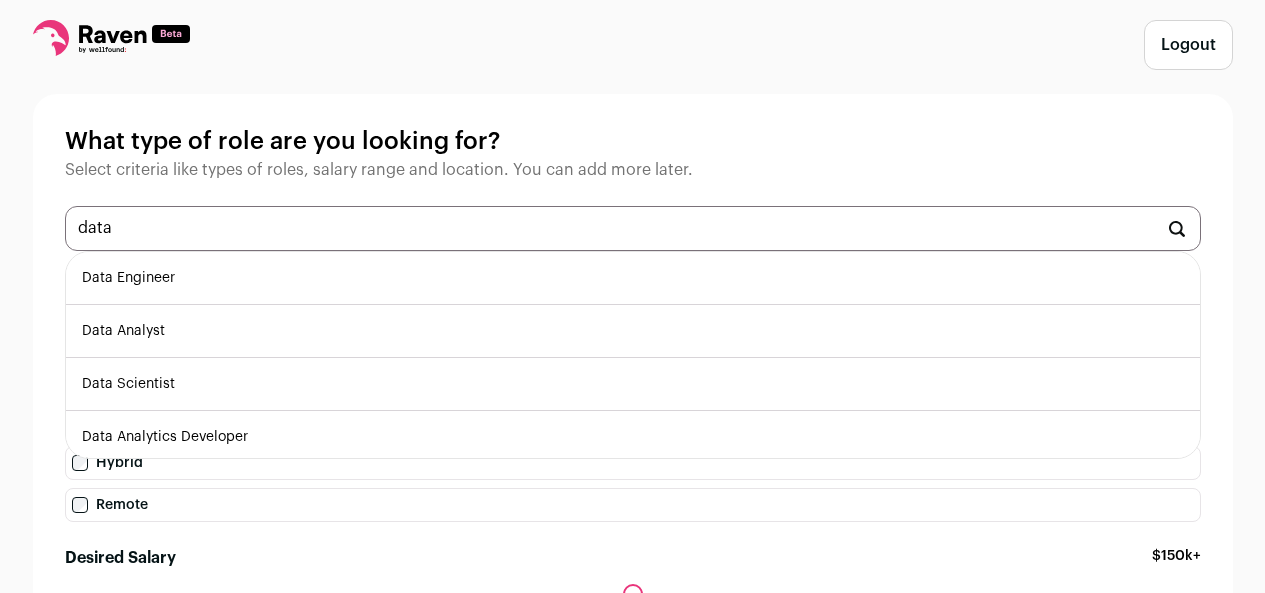 click on "Data Analyst" at bounding box center [633, 331] 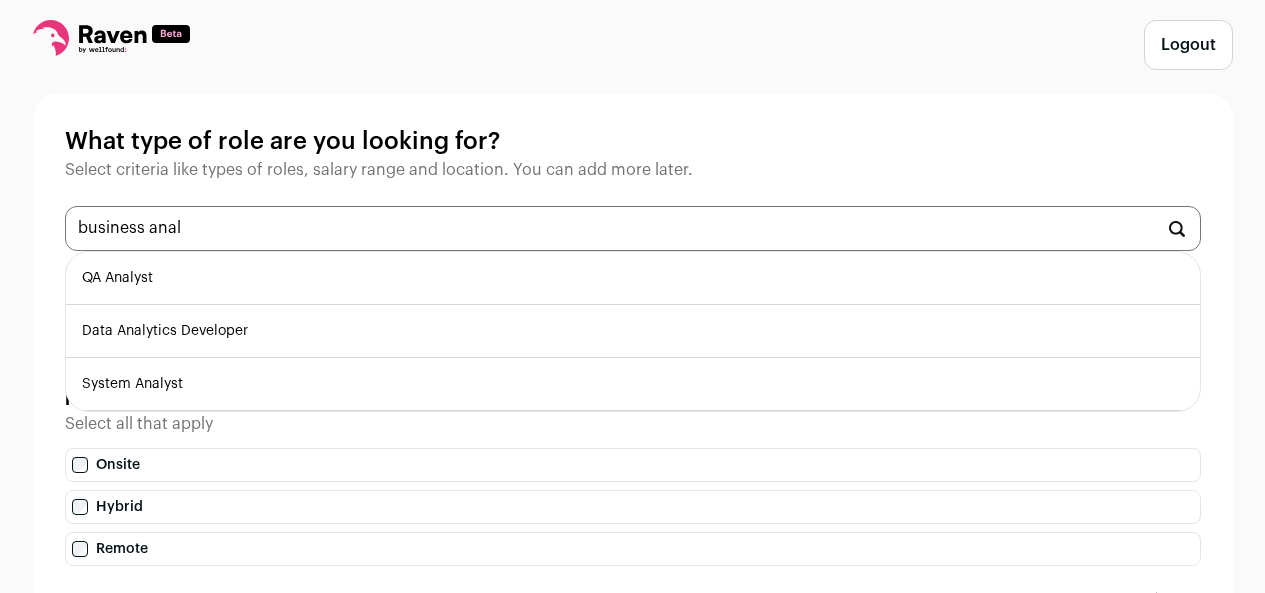 click on "Data Analytics Developer" at bounding box center [633, 331] 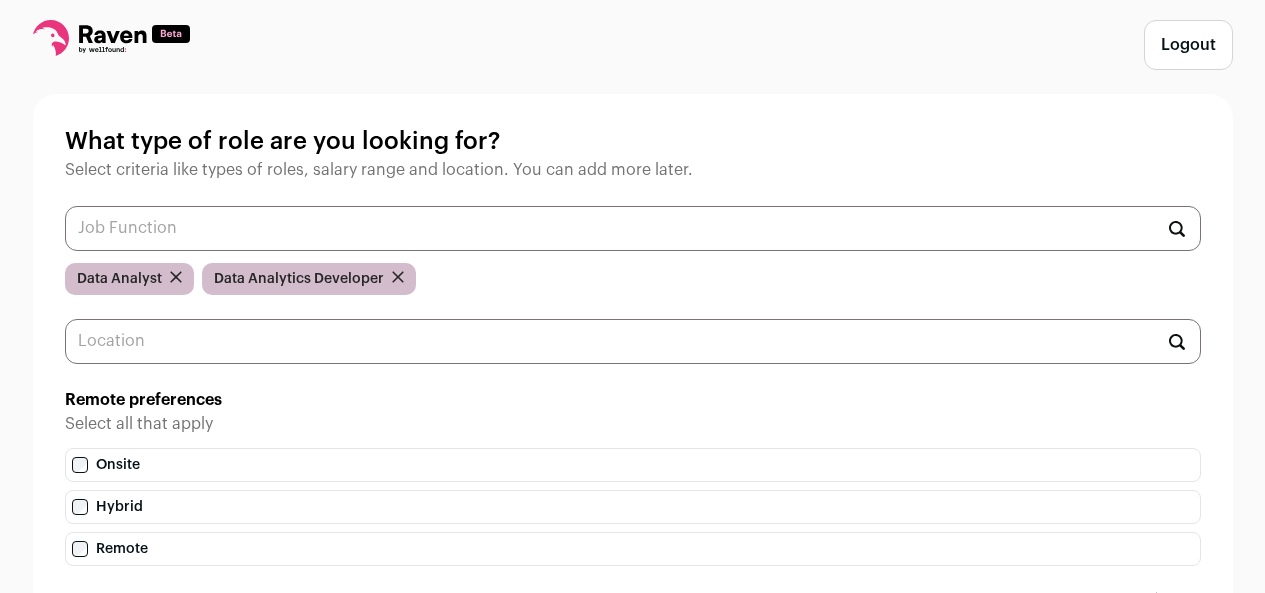 click at bounding box center (633, 228) 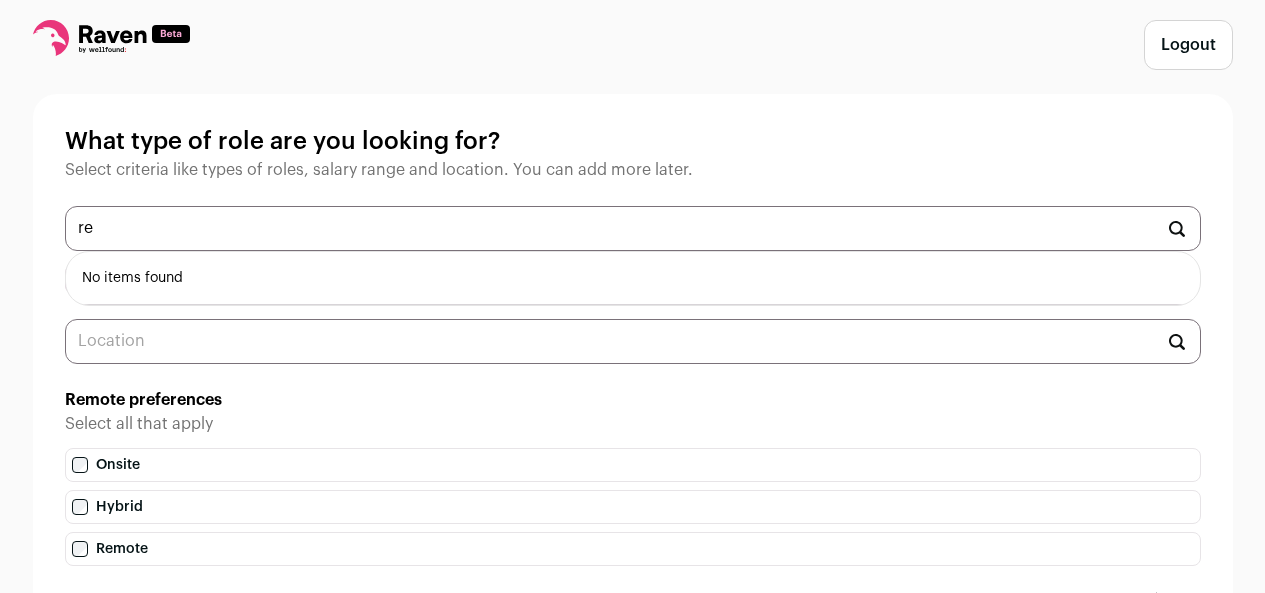 type on "r" 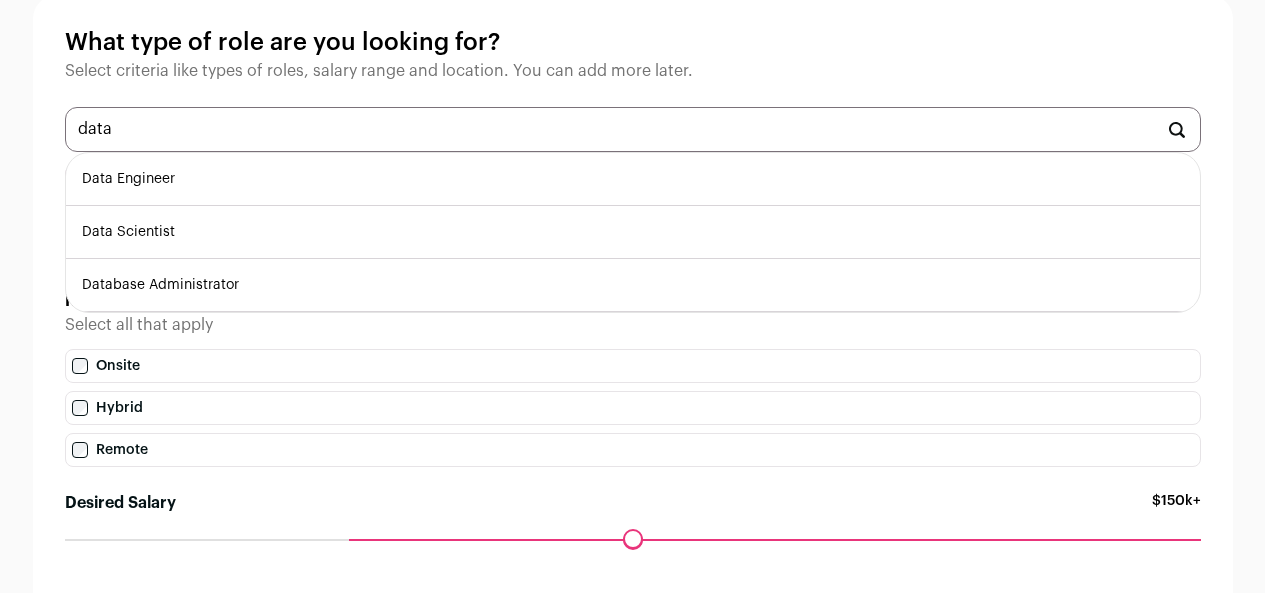 scroll, scrollTop: 124, scrollLeft: 0, axis: vertical 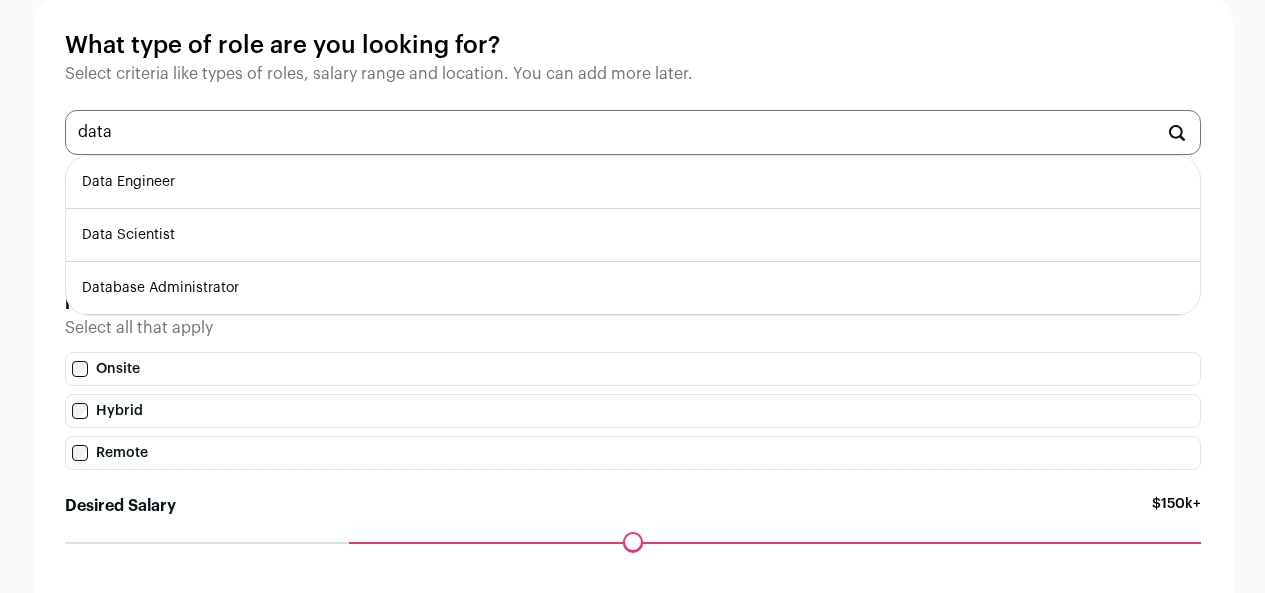 click on "data" at bounding box center (633, 132) 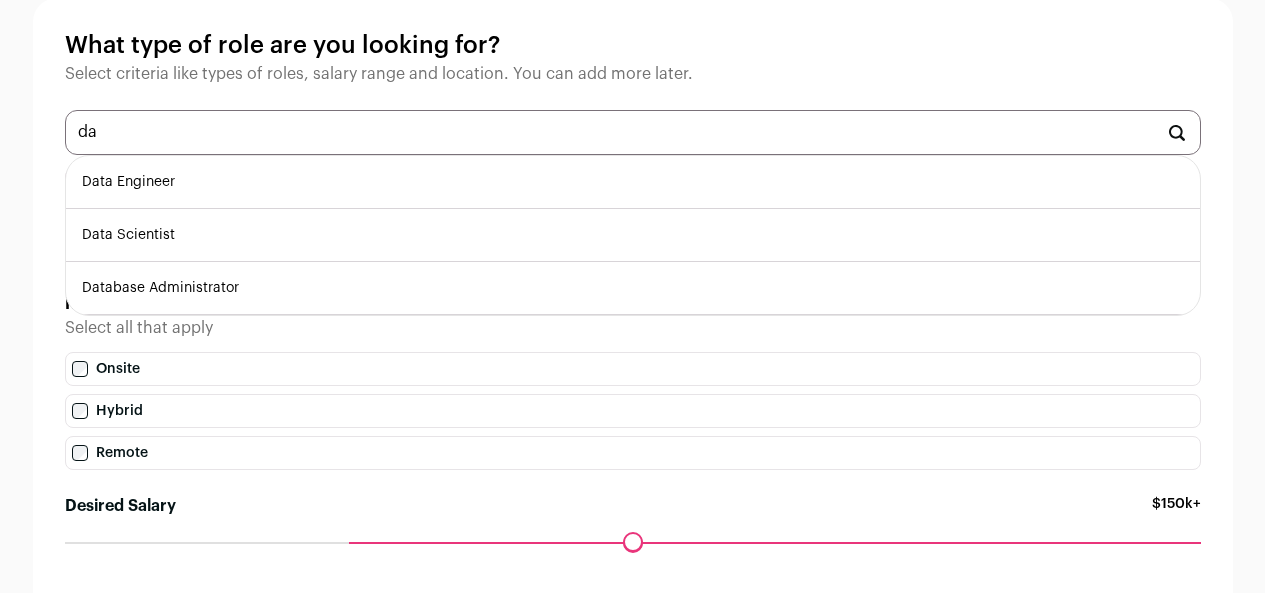 type on "d" 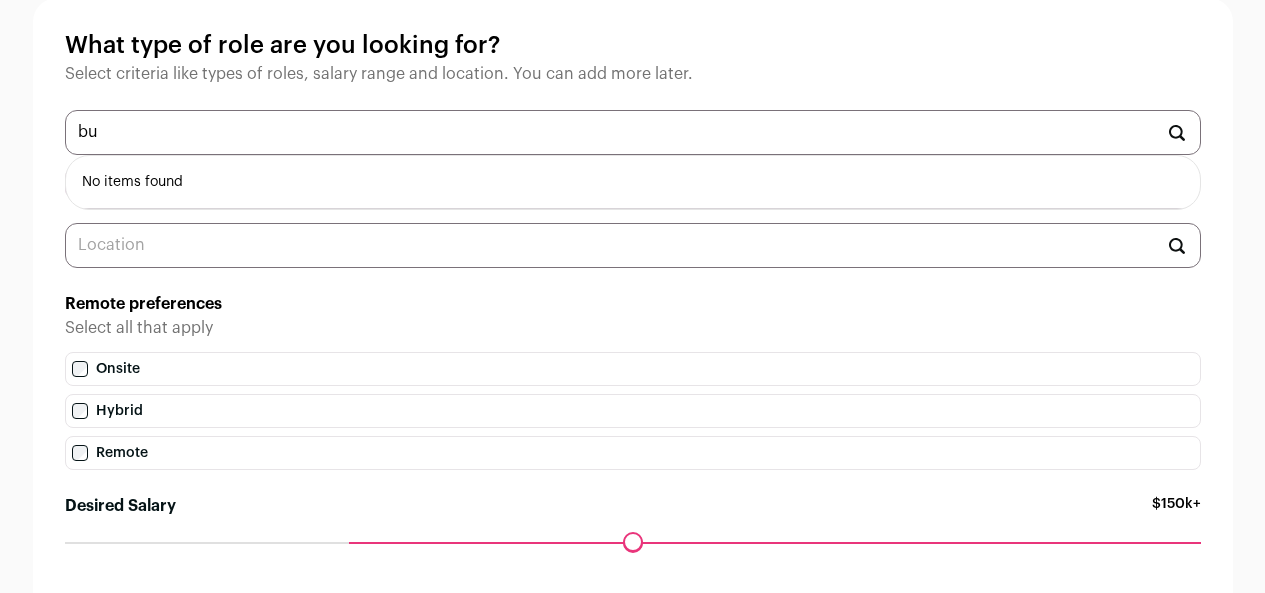 type on "b" 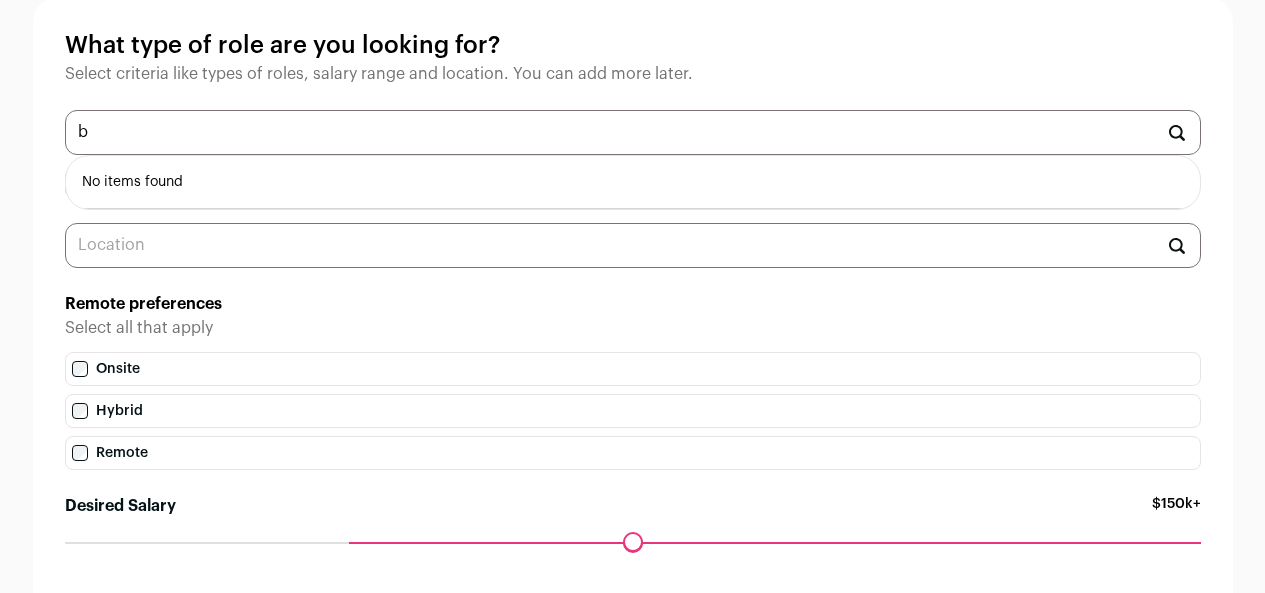 type 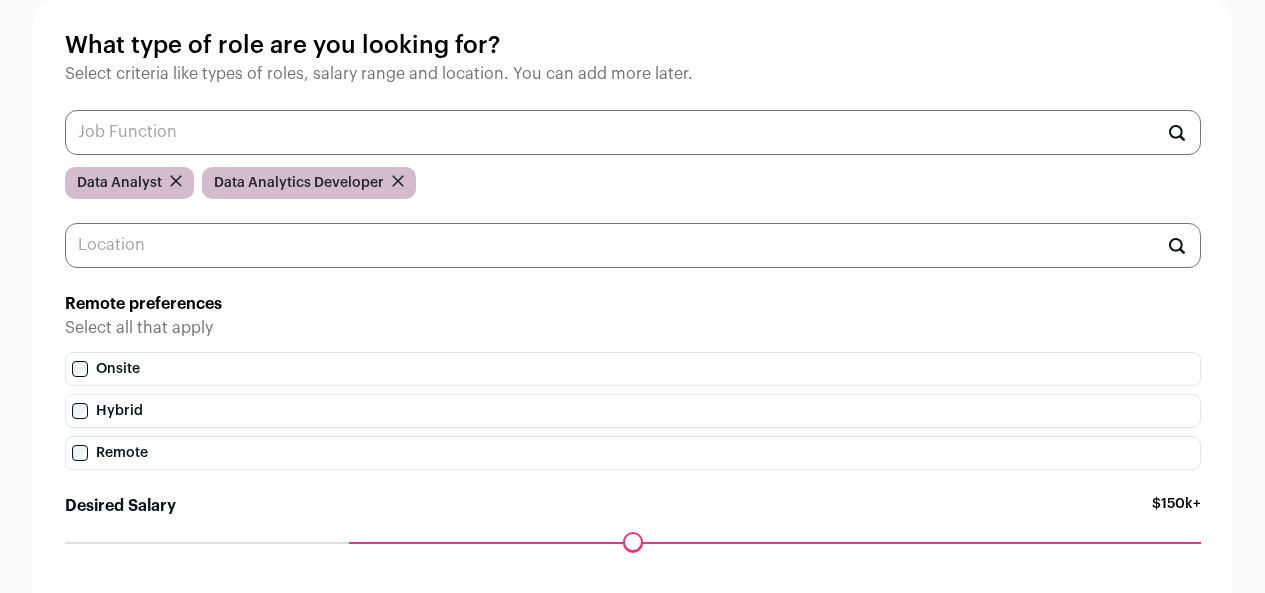 click at bounding box center [633, 245] 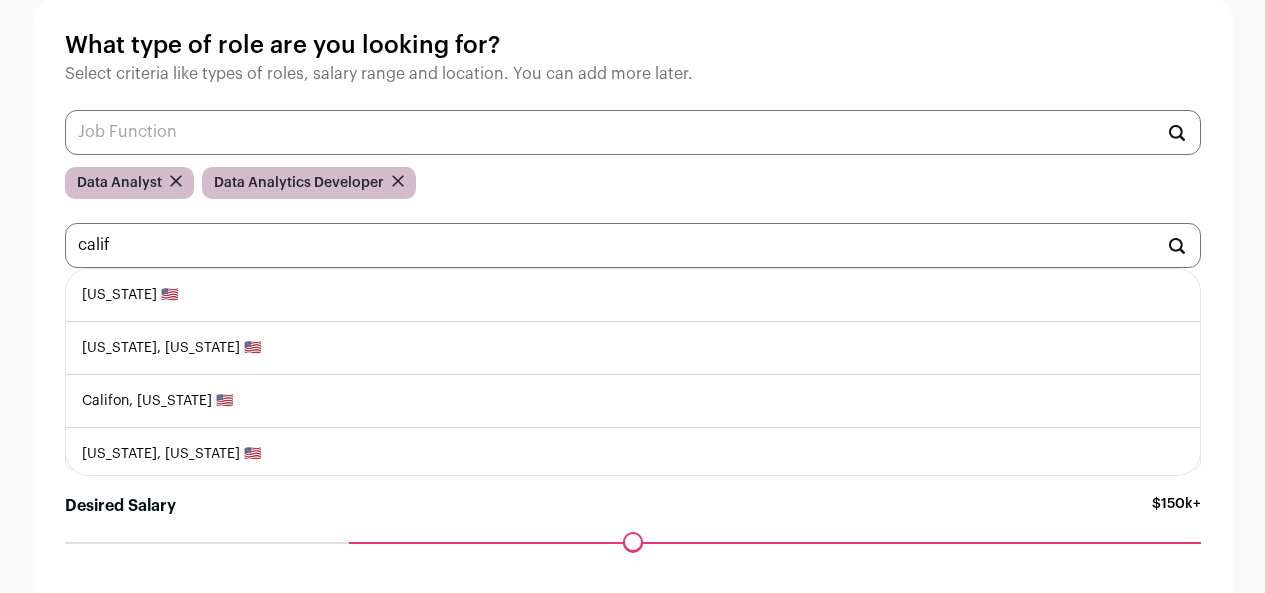 click on "California 🇺🇸" at bounding box center [633, 295] 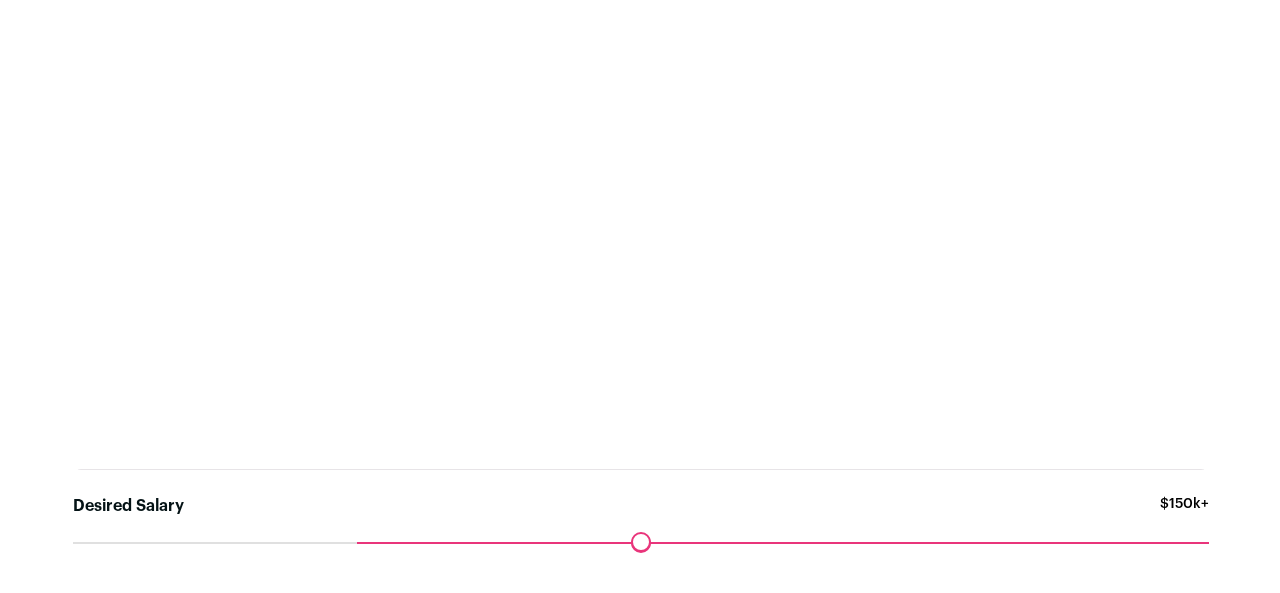 scroll, scrollTop: 0, scrollLeft: 0, axis: both 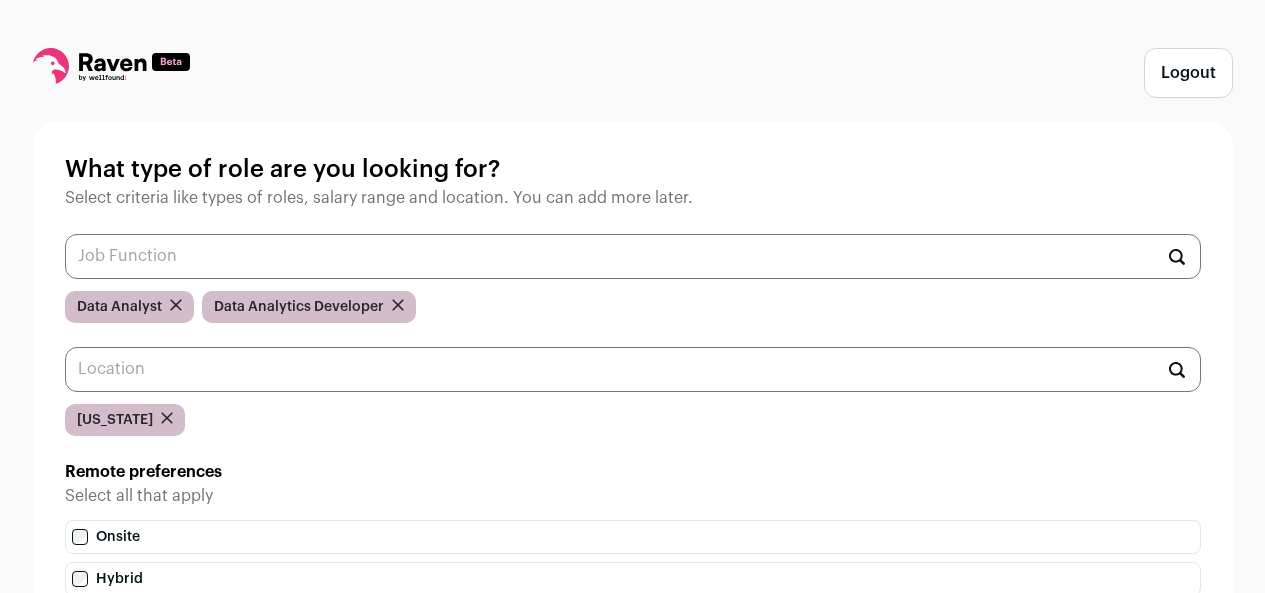 click at bounding box center (633, 369) 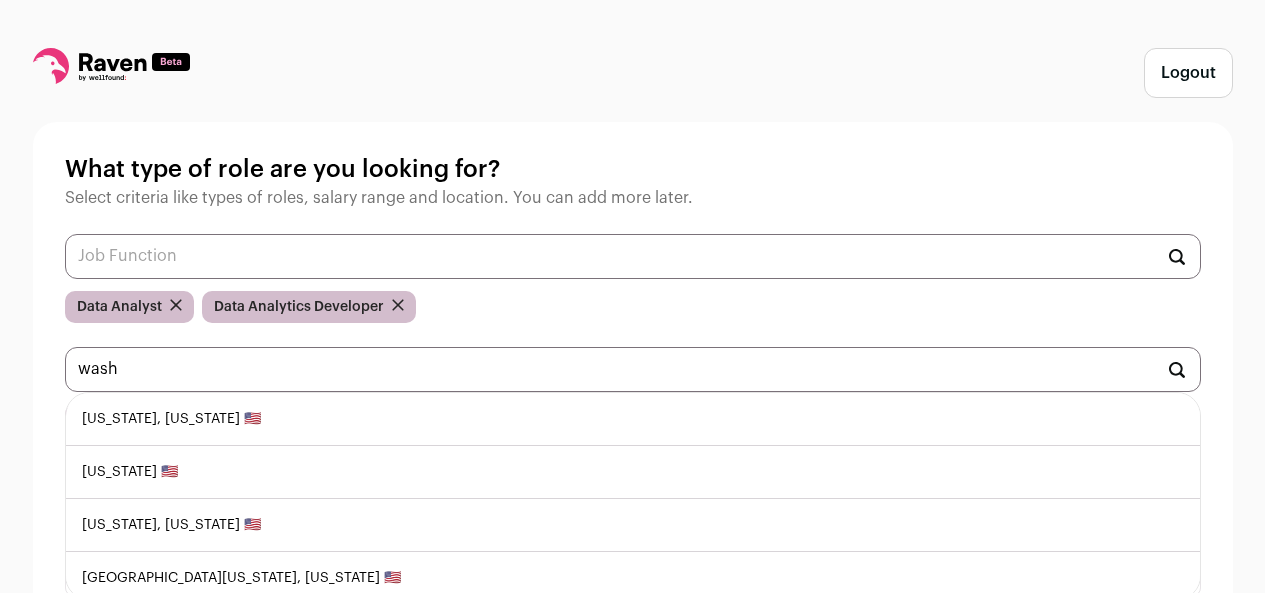 click on "Washington 🇺🇸" at bounding box center [633, 472] 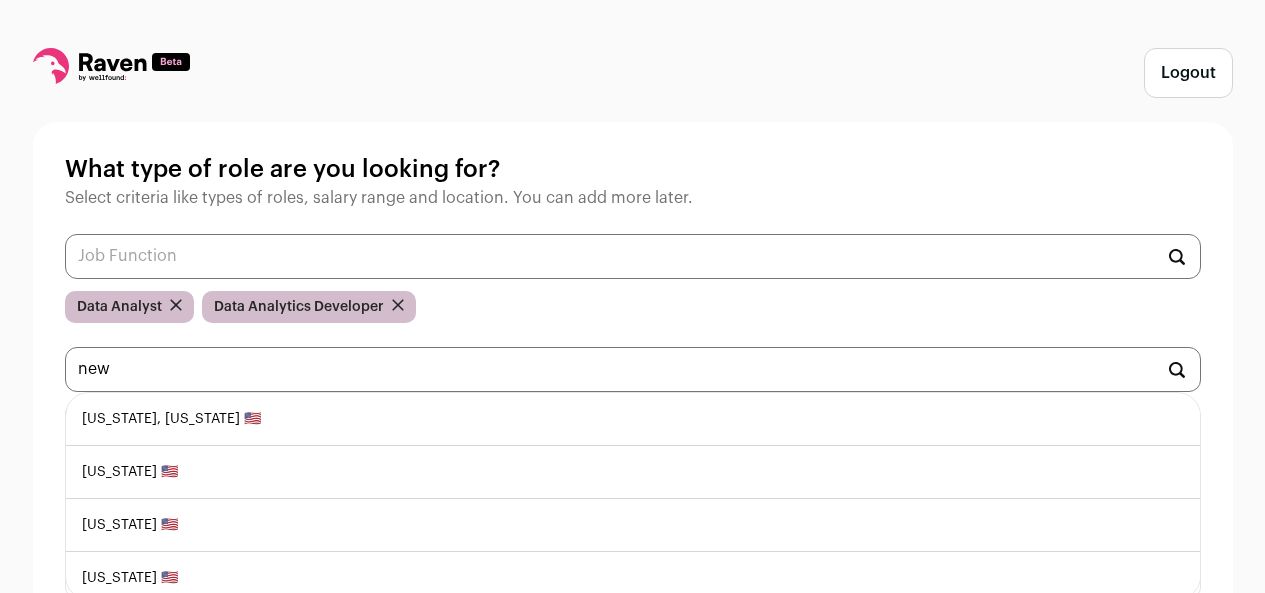 click on "New Jersey 🇺🇸" at bounding box center [633, 525] 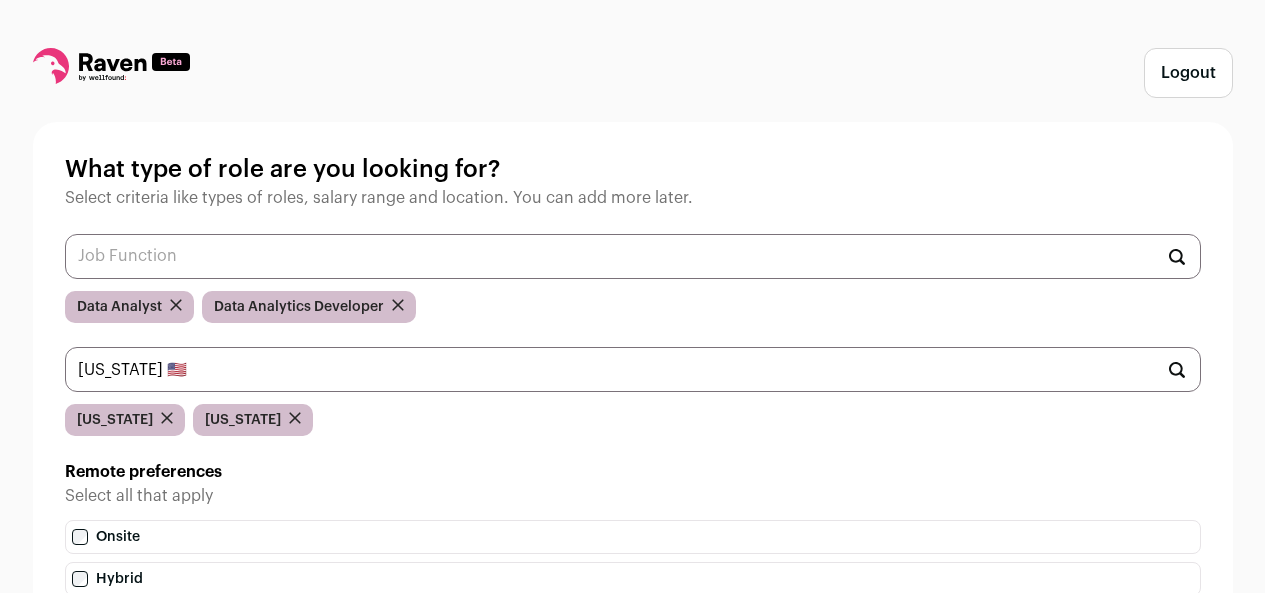 type 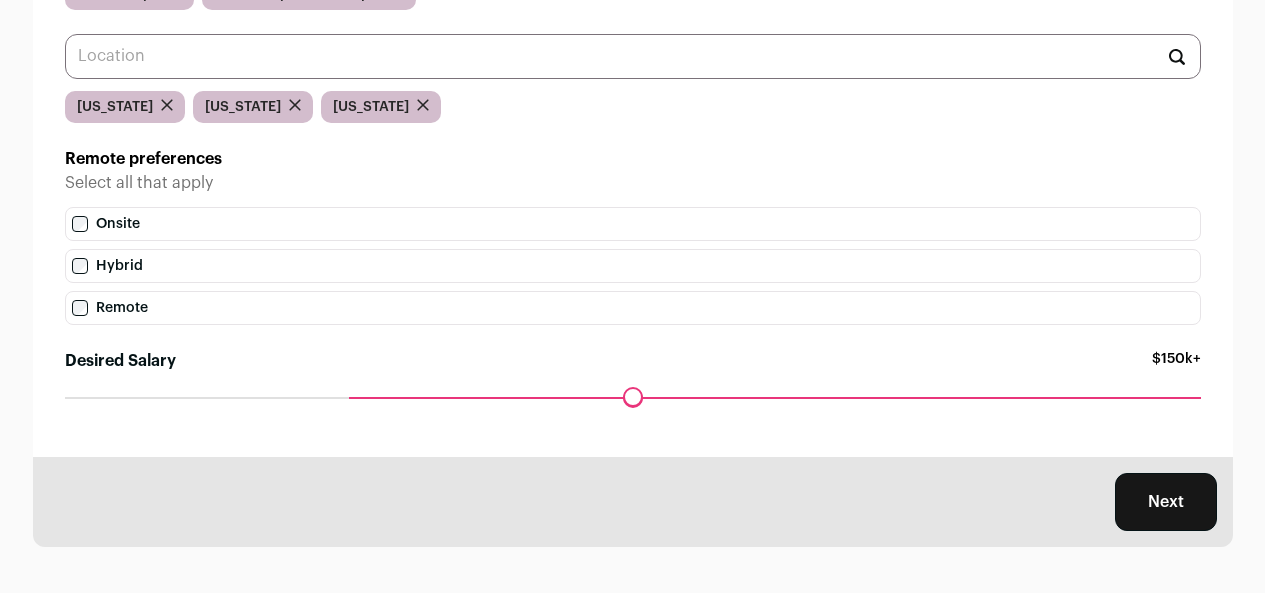 scroll, scrollTop: 314, scrollLeft: 0, axis: vertical 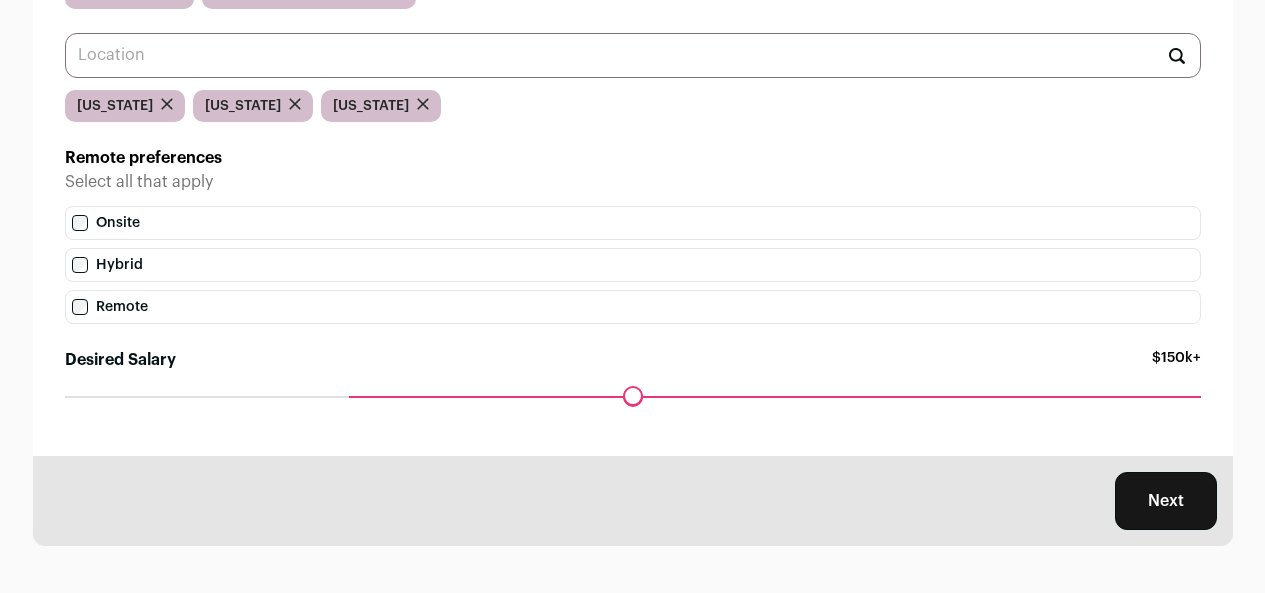 click on "Next" at bounding box center (1166, 501) 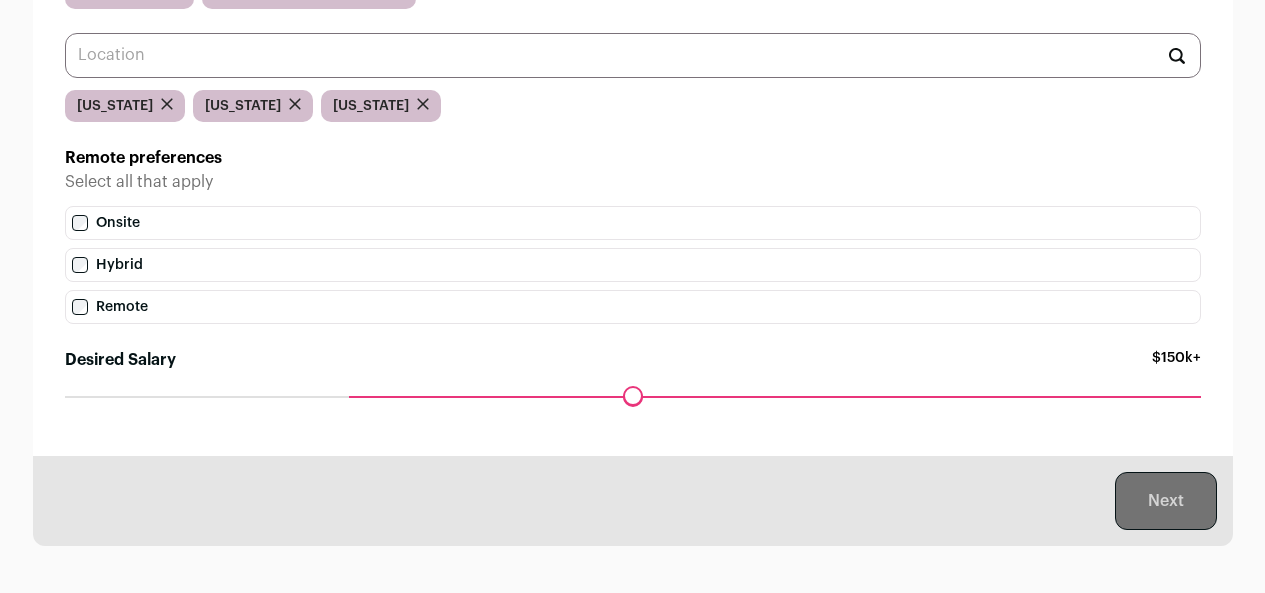 scroll, scrollTop: 0, scrollLeft: 0, axis: both 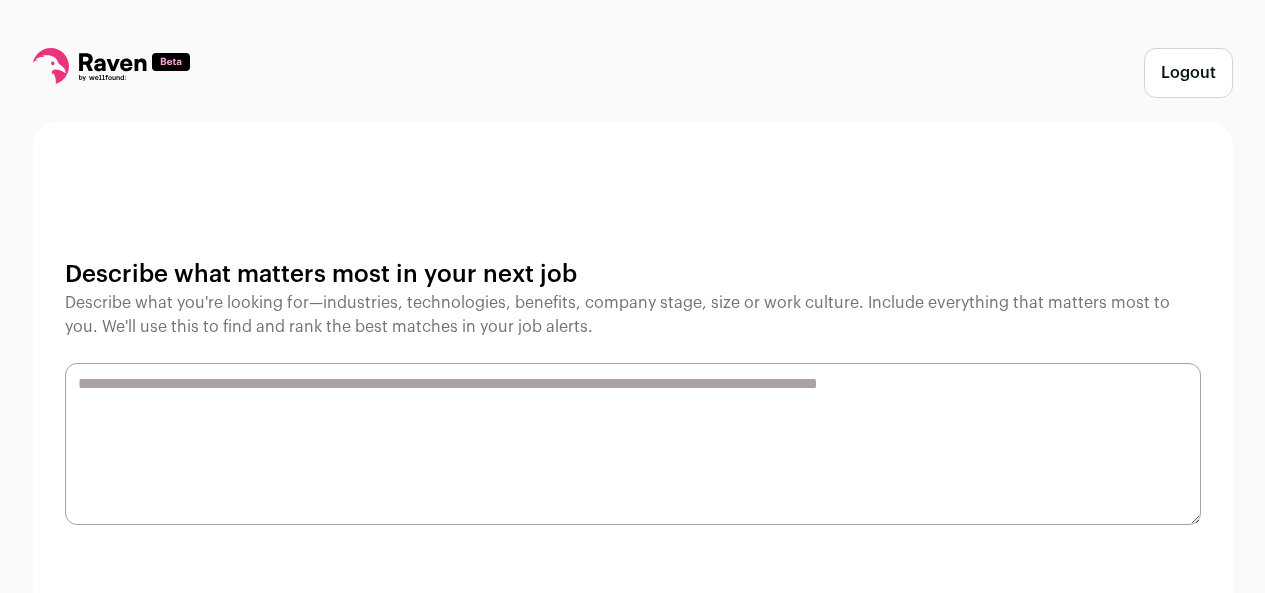 click at bounding box center [633, 444] 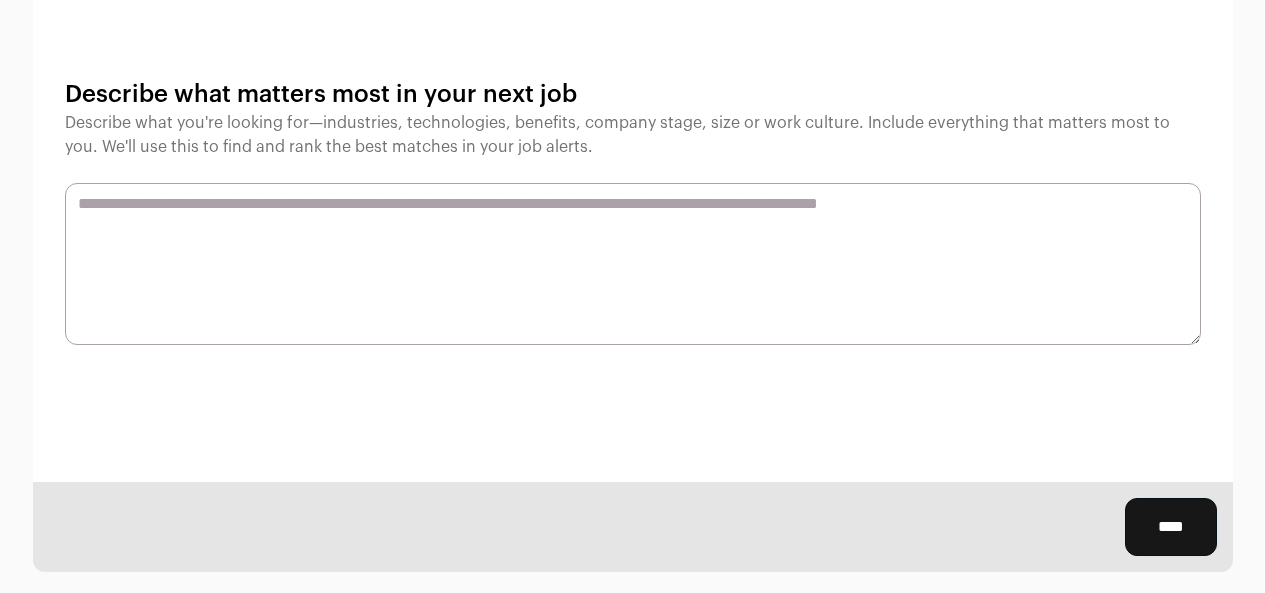 scroll, scrollTop: 207, scrollLeft: 0, axis: vertical 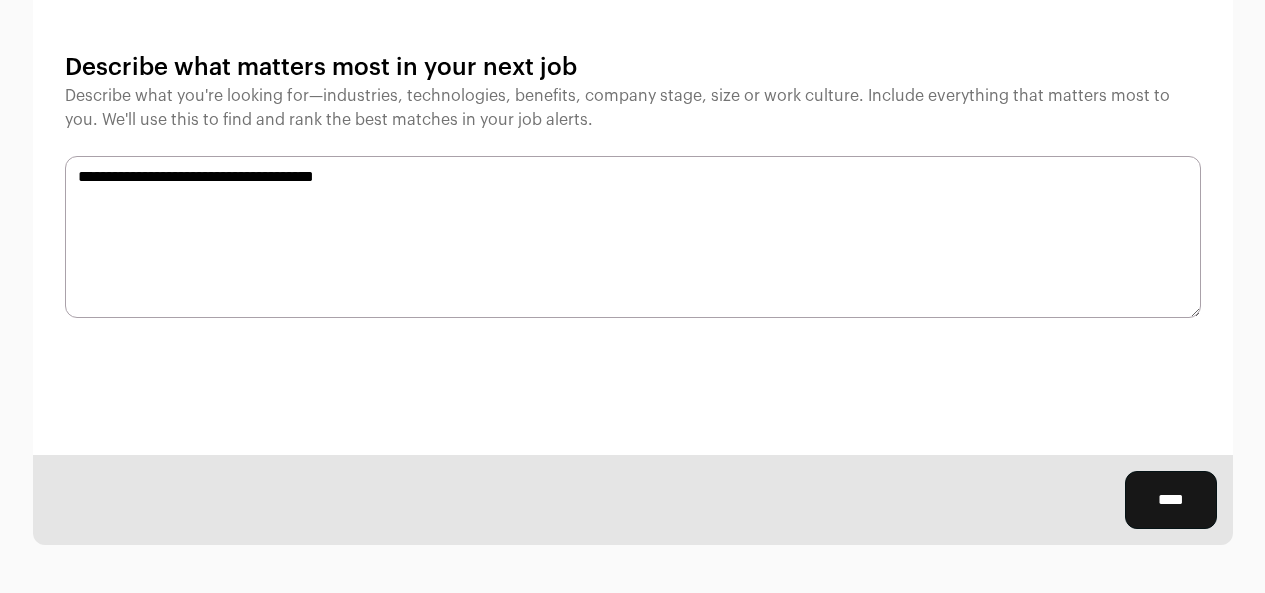 type on "**********" 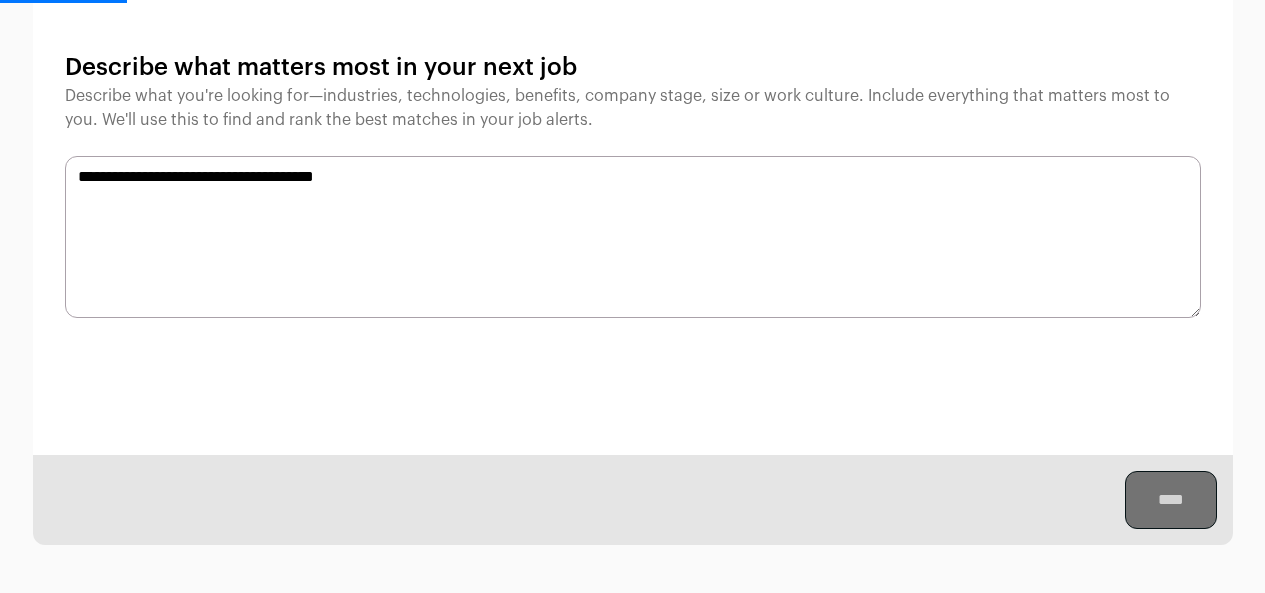 scroll, scrollTop: 0, scrollLeft: 0, axis: both 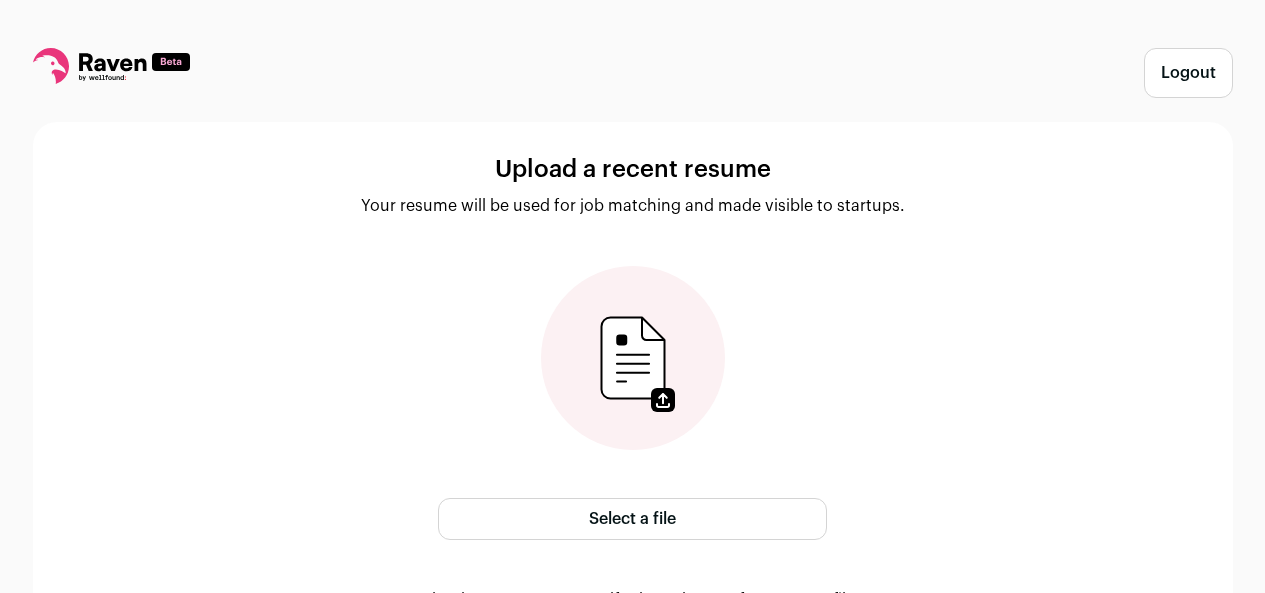 click on "Select a file" at bounding box center (632, 519) 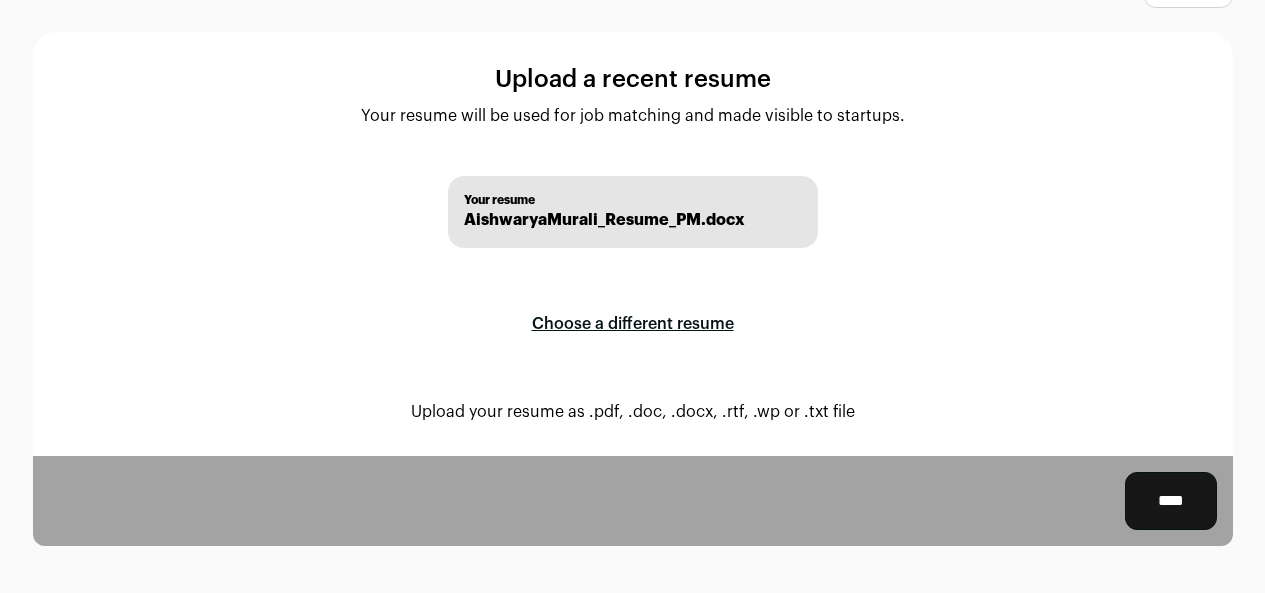 scroll, scrollTop: 91, scrollLeft: 0, axis: vertical 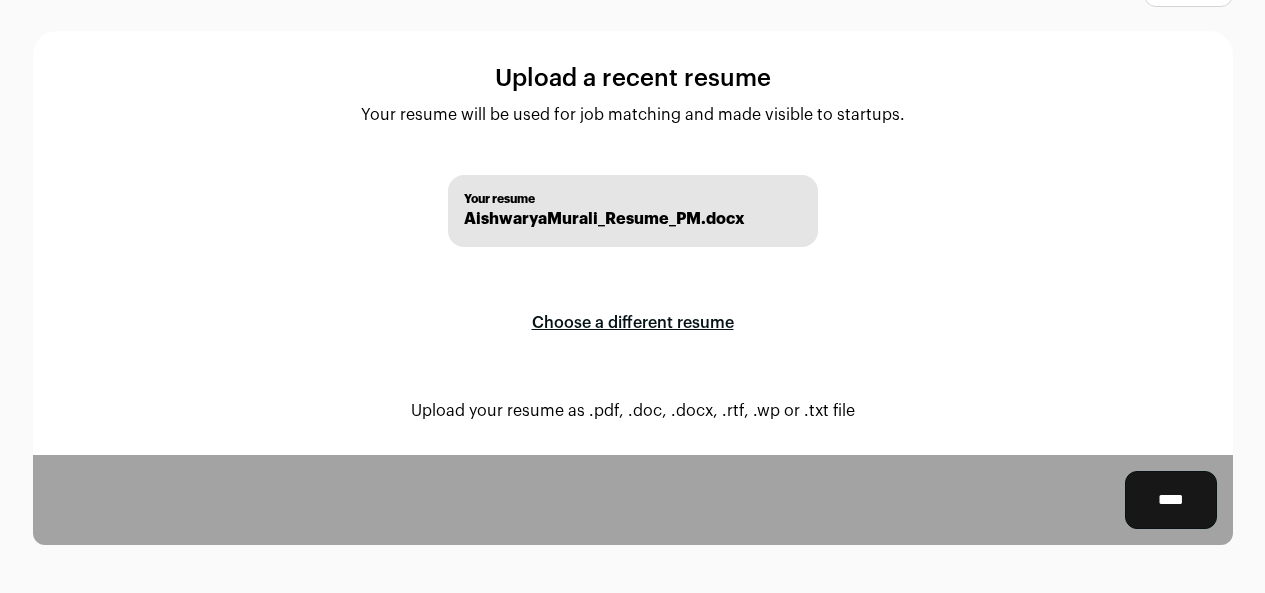 click on "****" at bounding box center [1171, 500] 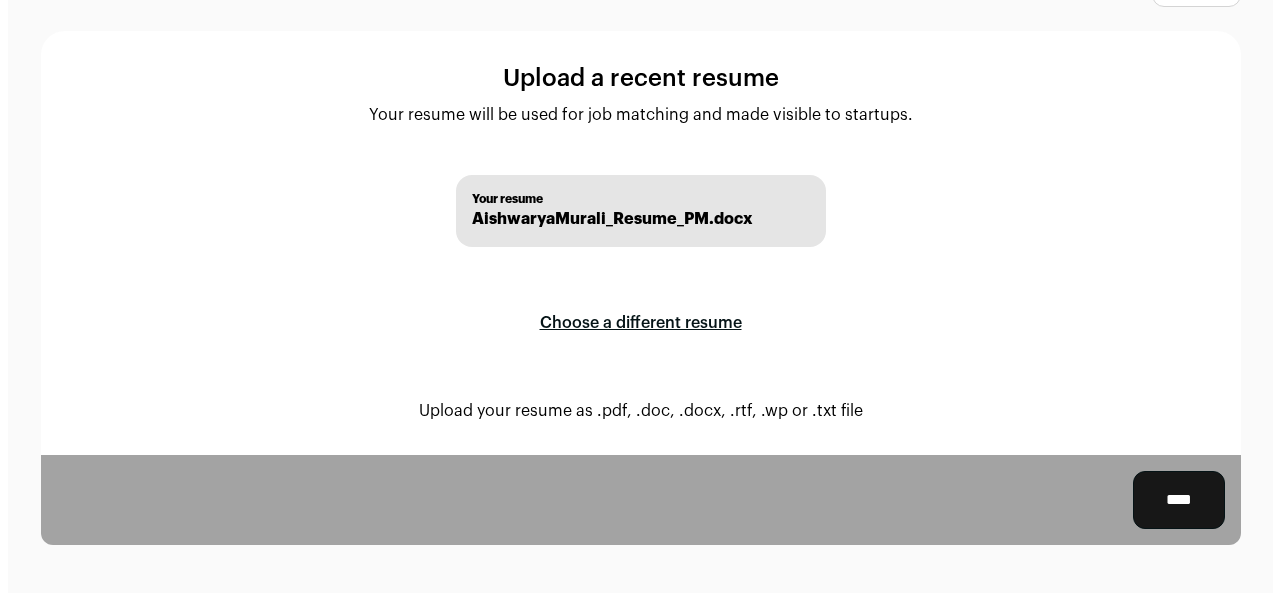 scroll, scrollTop: 0, scrollLeft: 0, axis: both 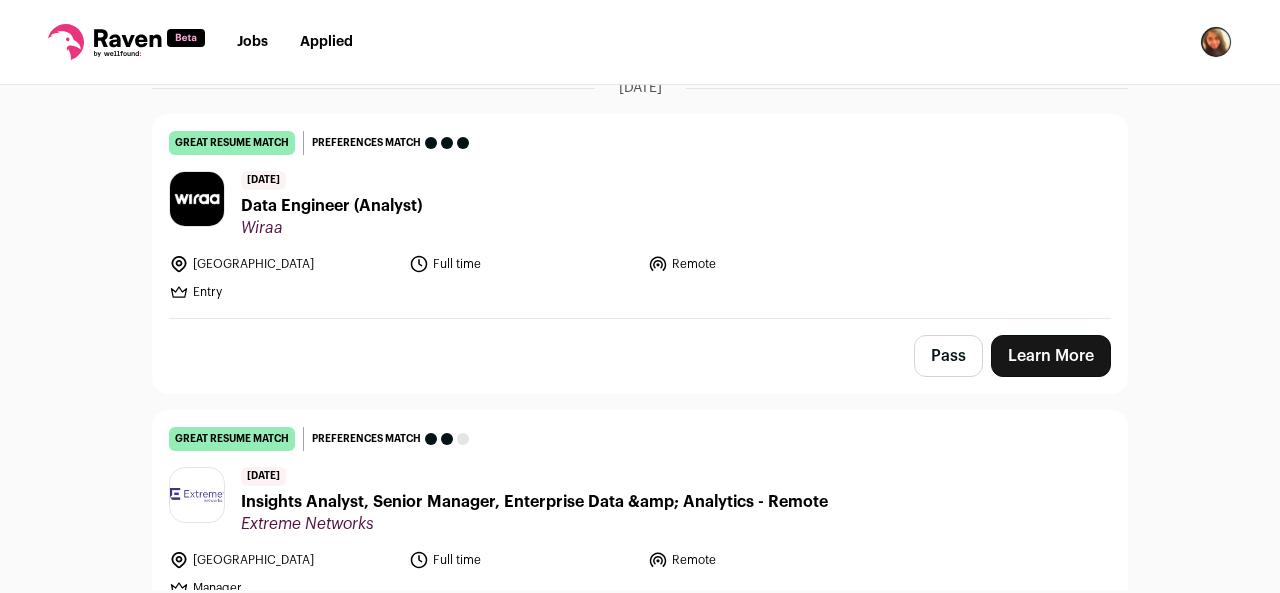 click on "Learn More" at bounding box center [1051, 356] 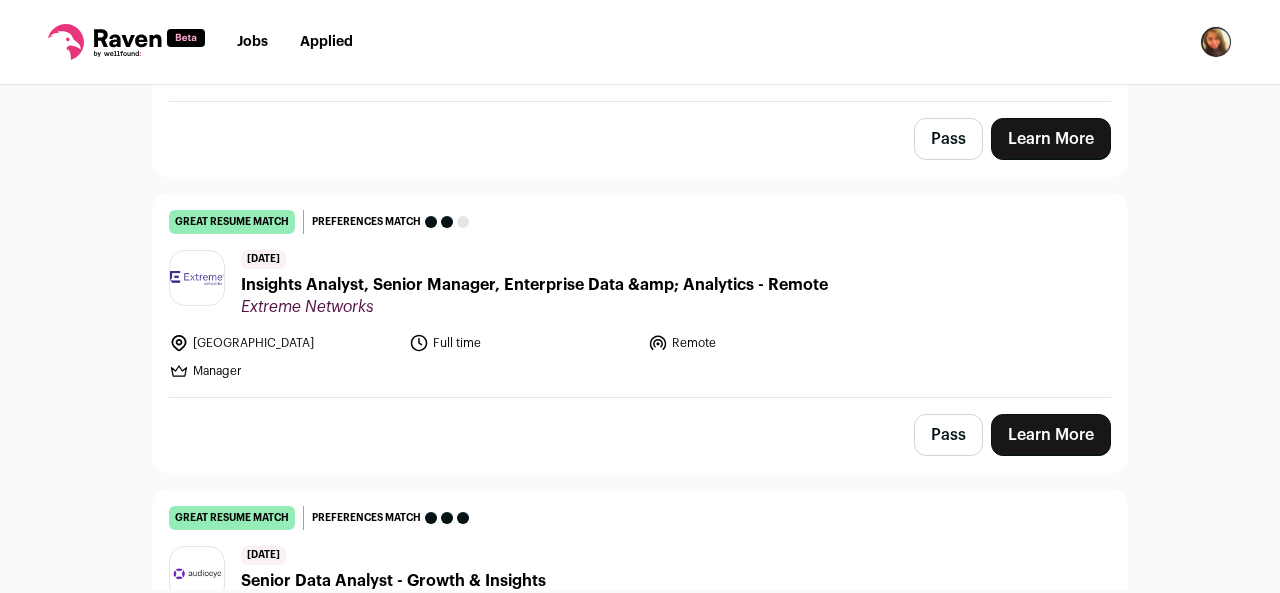scroll, scrollTop: 497, scrollLeft: 0, axis: vertical 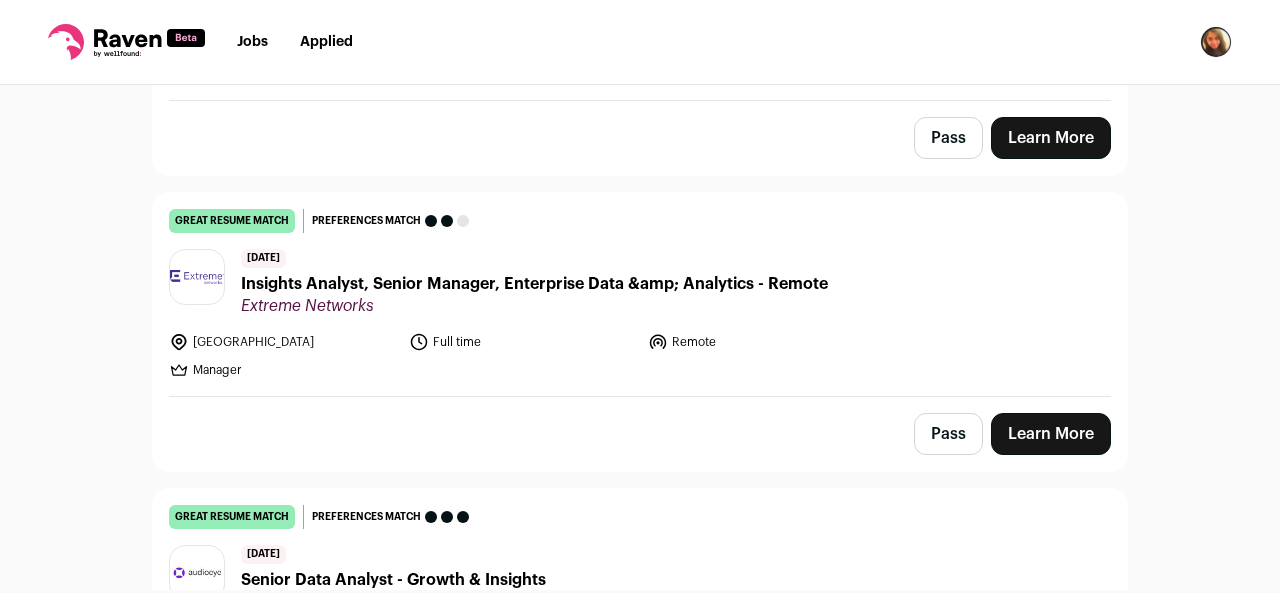 click on "Pass
Learn More" at bounding box center (640, 434) 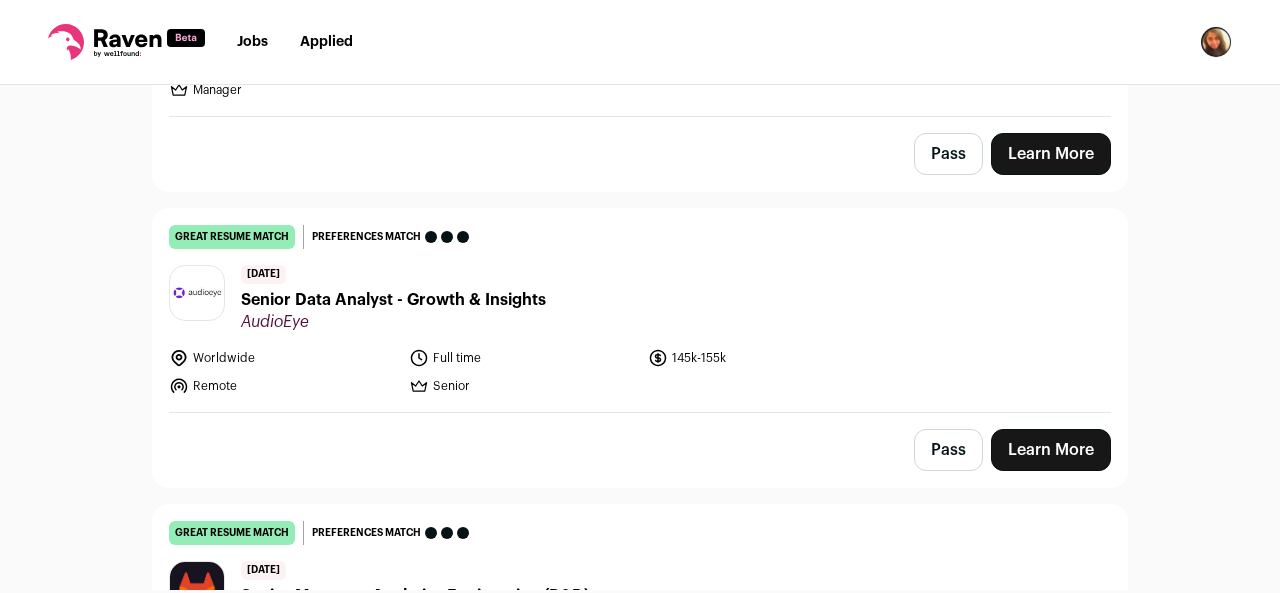 scroll, scrollTop: 785, scrollLeft: 0, axis: vertical 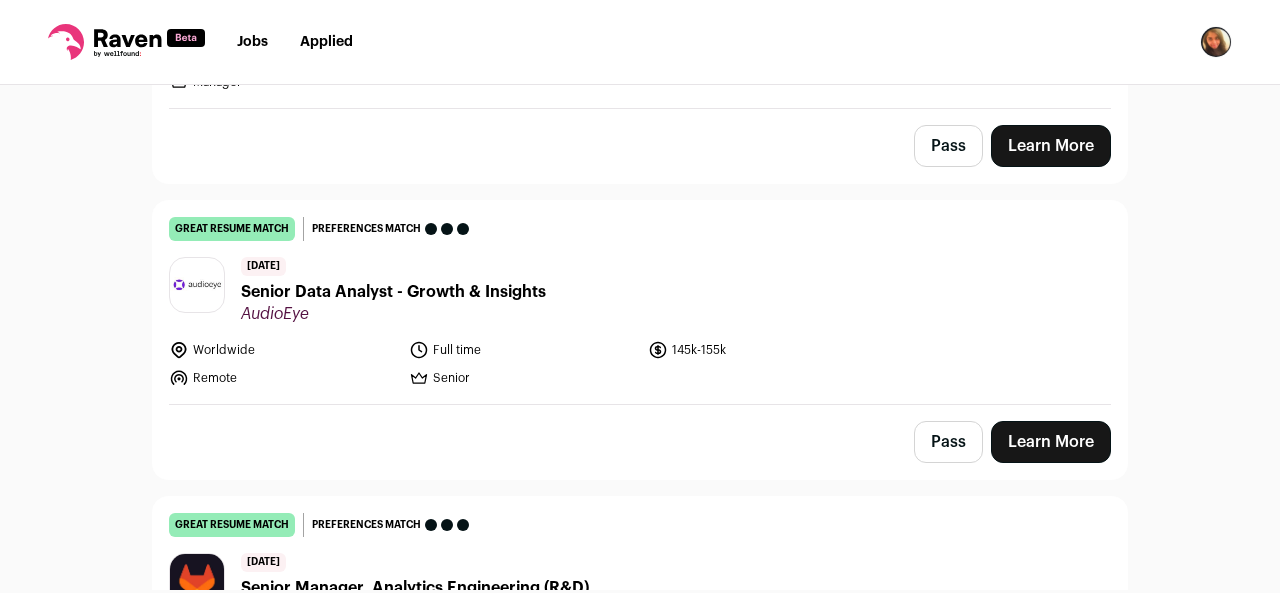 click on "Learn More" at bounding box center (1051, 442) 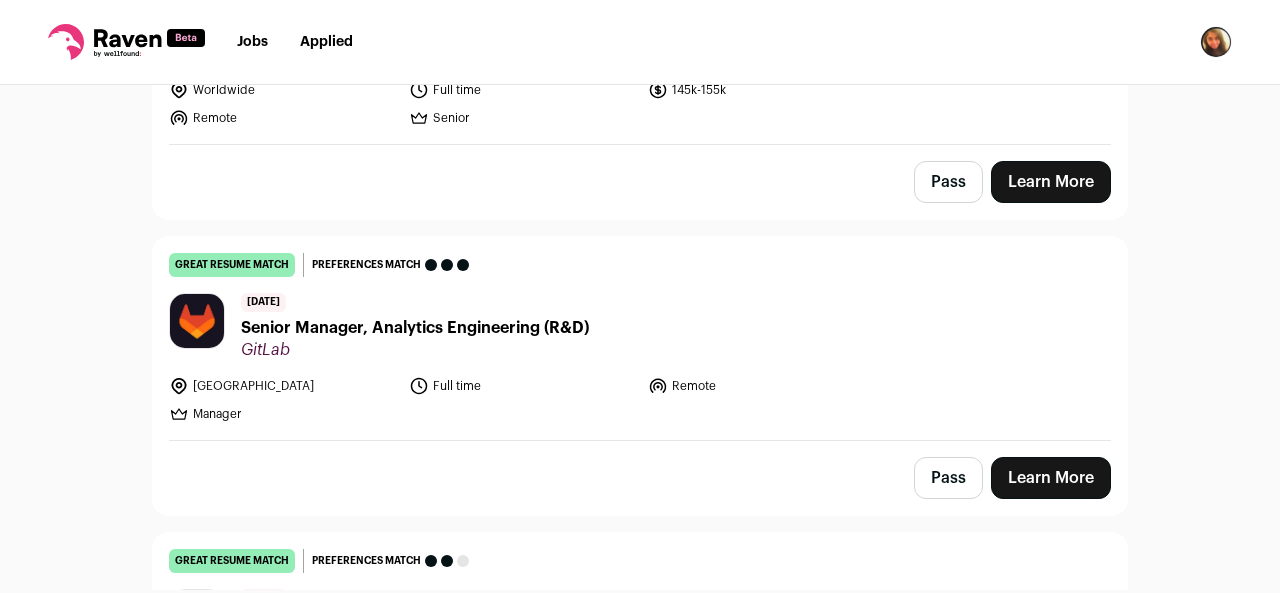 scroll, scrollTop: 1051, scrollLeft: 0, axis: vertical 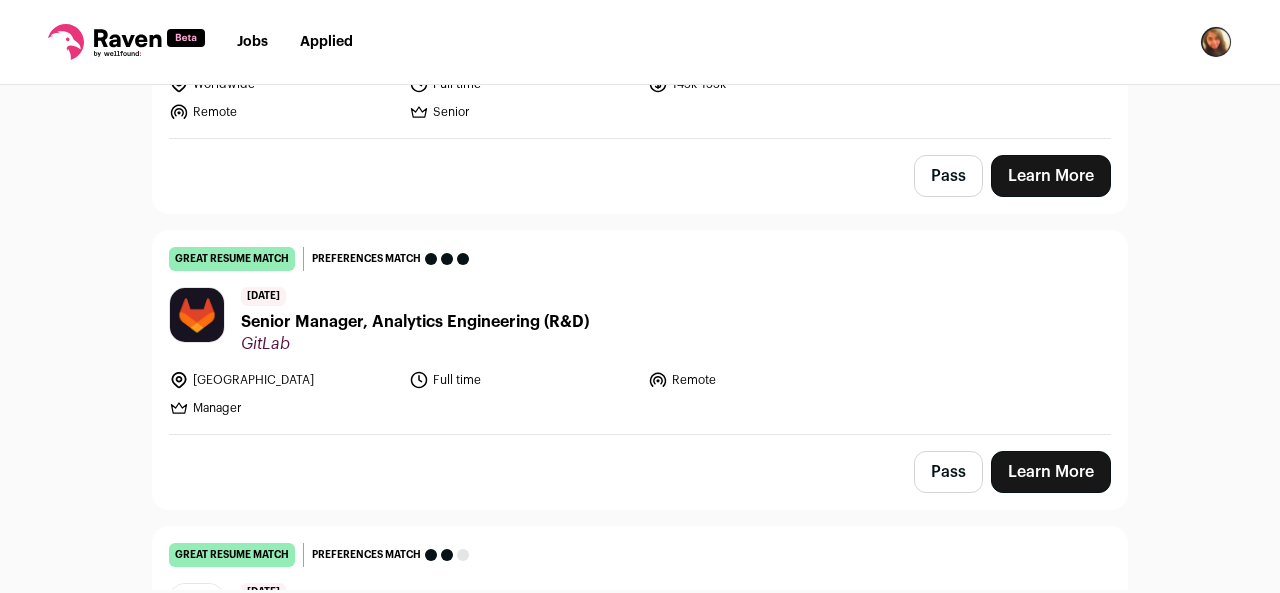 click on "Learn More" at bounding box center [1051, 472] 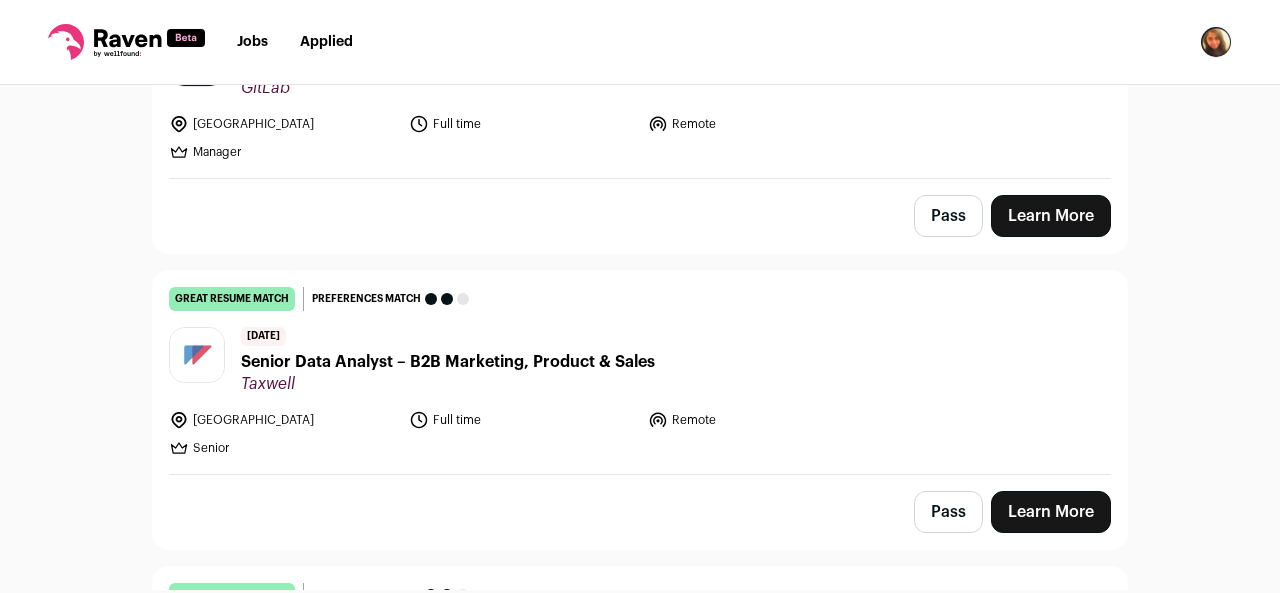 scroll, scrollTop: 1319, scrollLeft: 0, axis: vertical 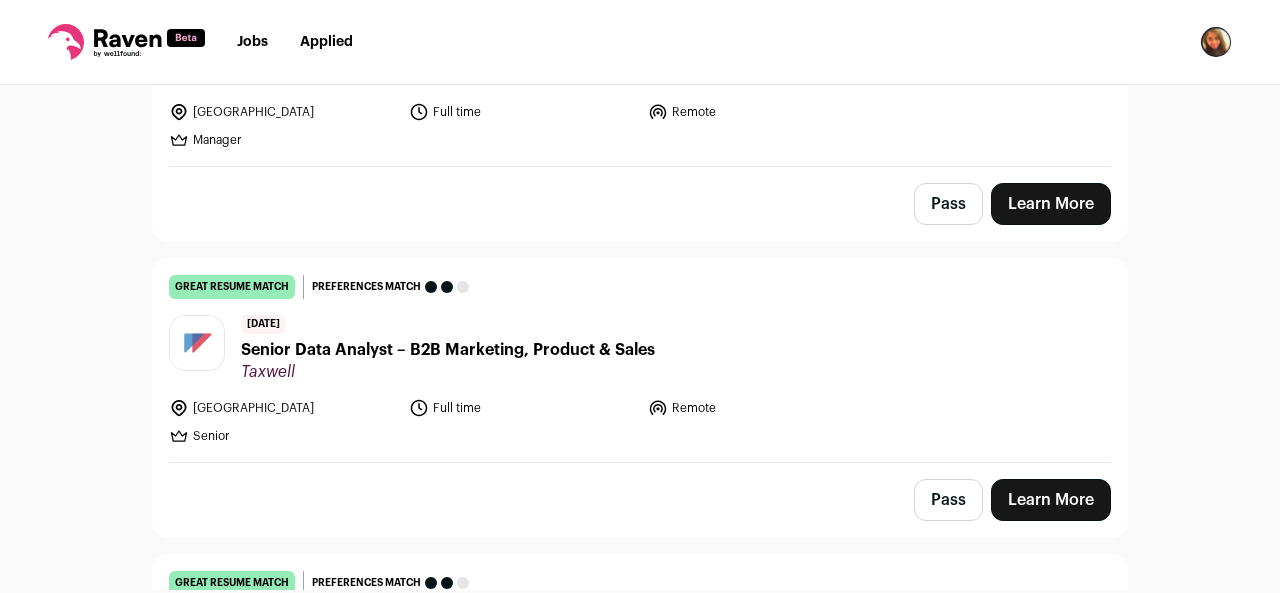 click on "Learn More" at bounding box center (1051, 500) 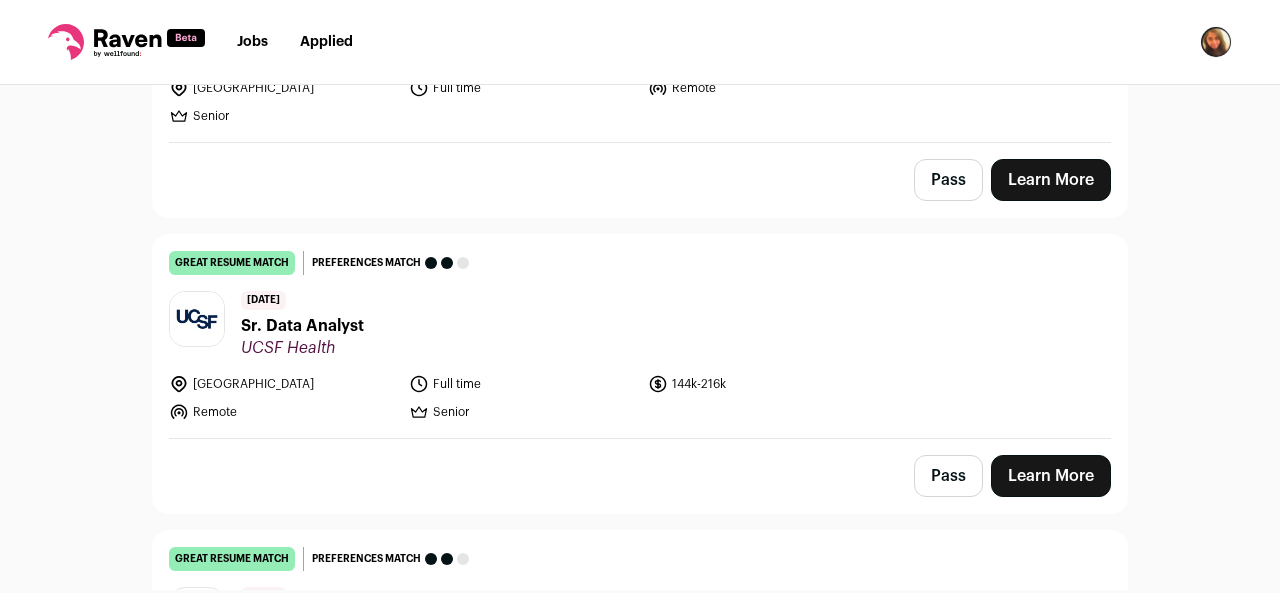 scroll, scrollTop: 1641, scrollLeft: 0, axis: vertical 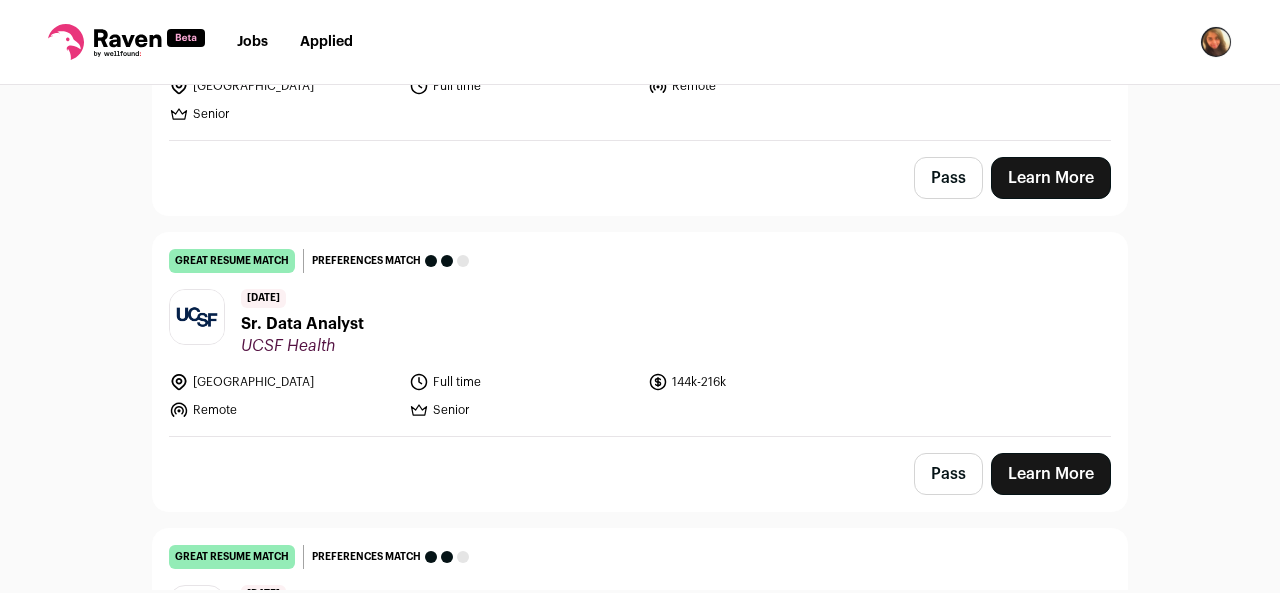 click on "Learn More" at bounding box center (1051, 474) 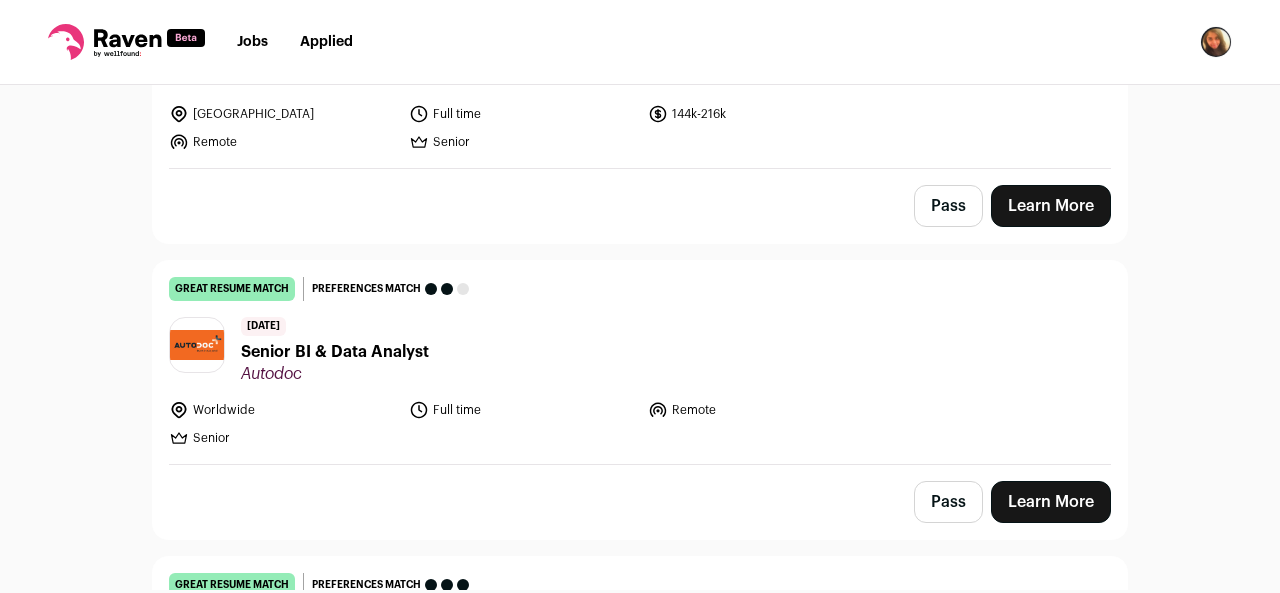 scroll, scrollTop: 1910, scrollLeft: 0, axis: vertical 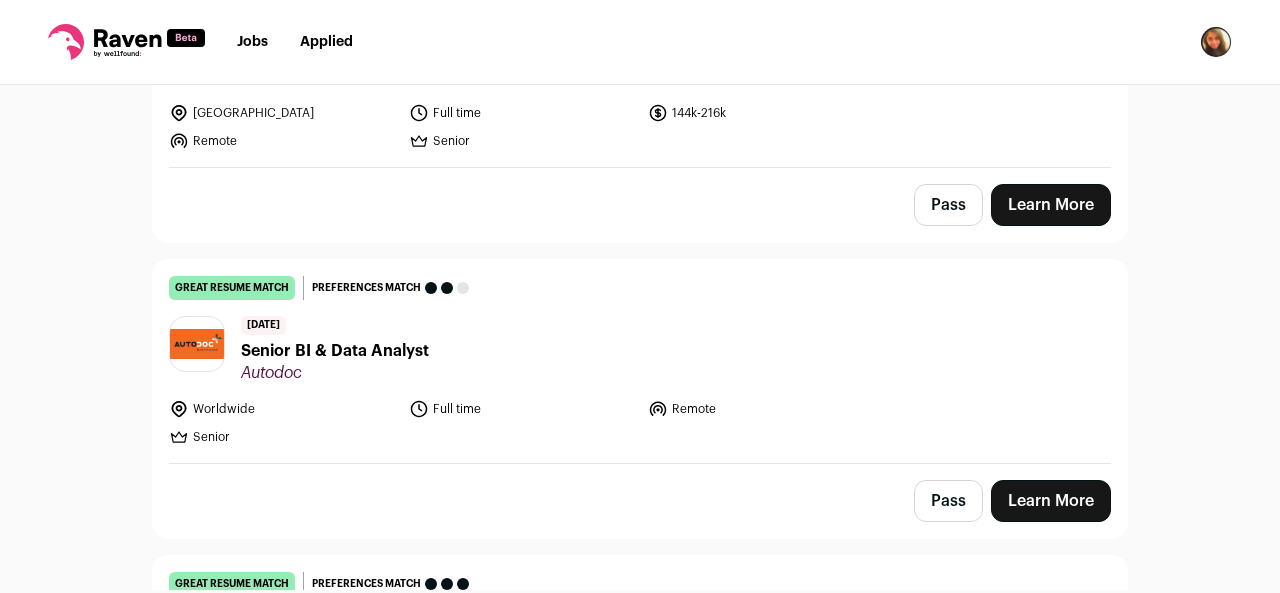 click on "Learn More" at bounding box center [1051, 501] 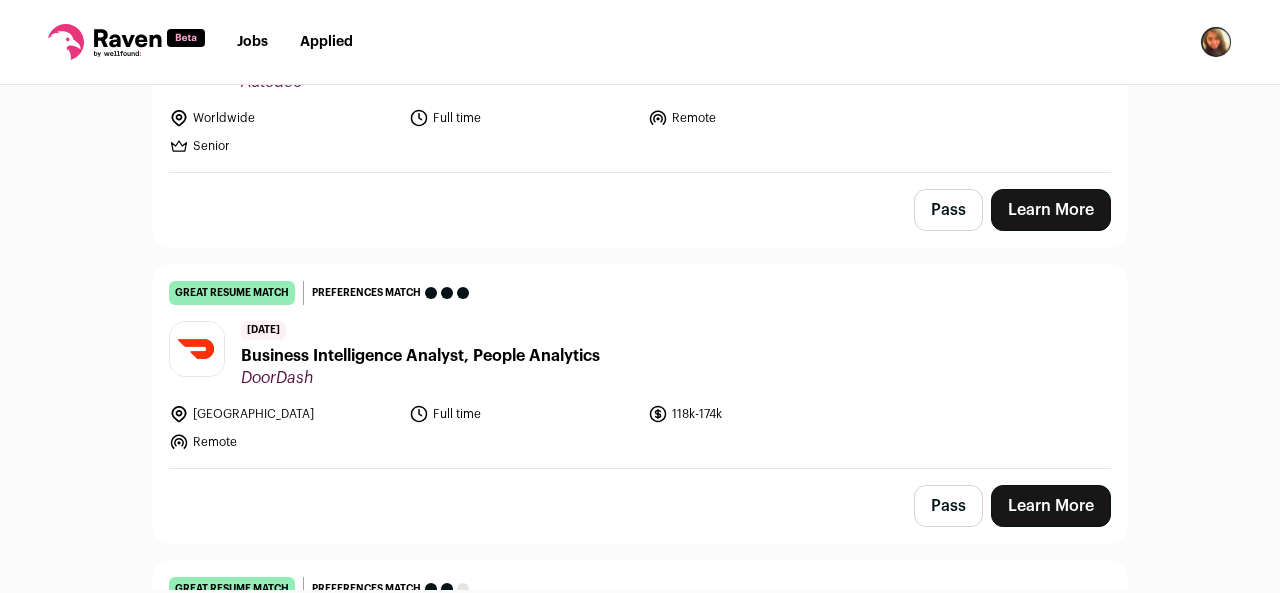 scroll, scrollTop: 2209, scrollLeft: 0, axis: vertical 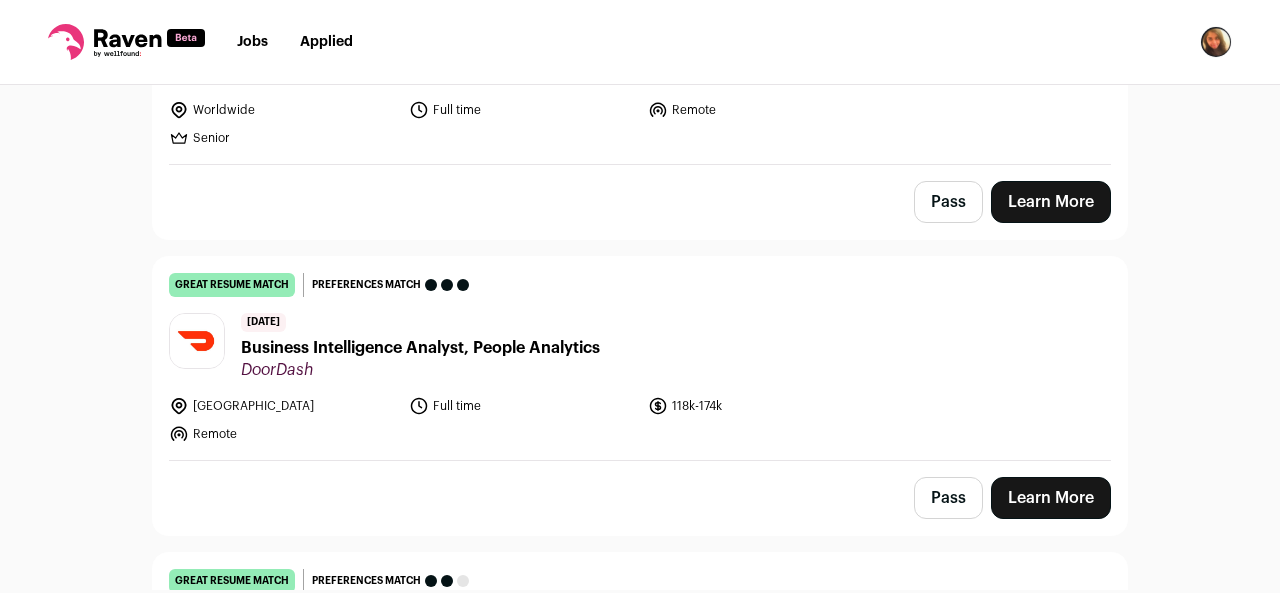 click on "Learn More" at bounding box center [1051, 498] 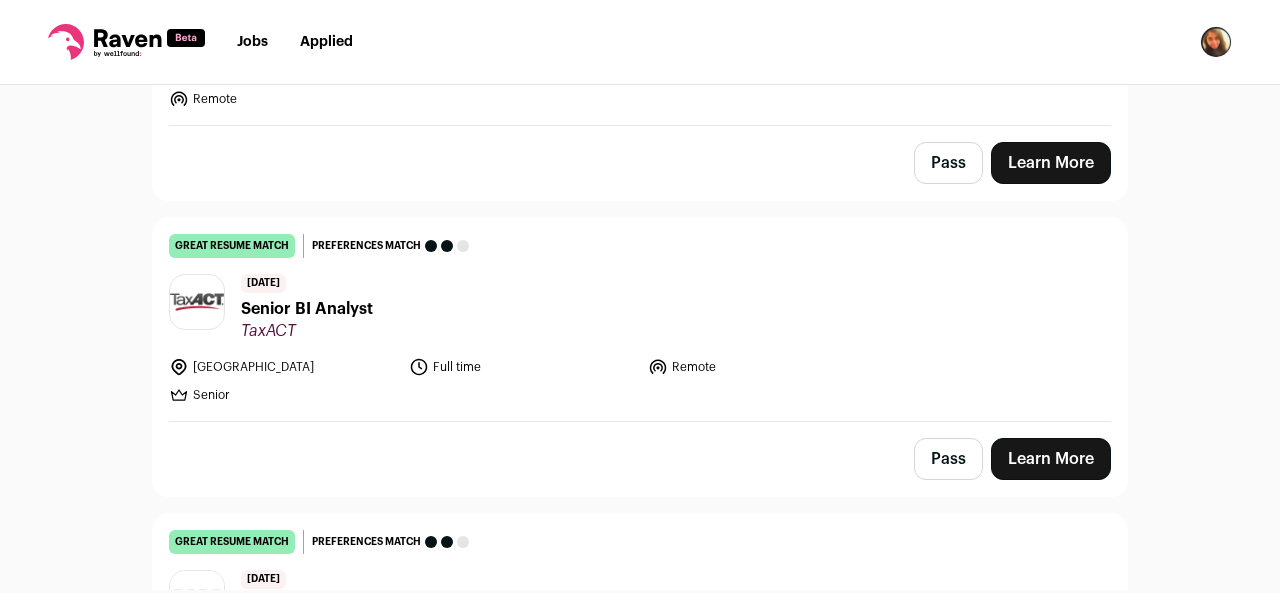 scroll, scrollTop: 2545, scrollLeft: 0, axis: vertical 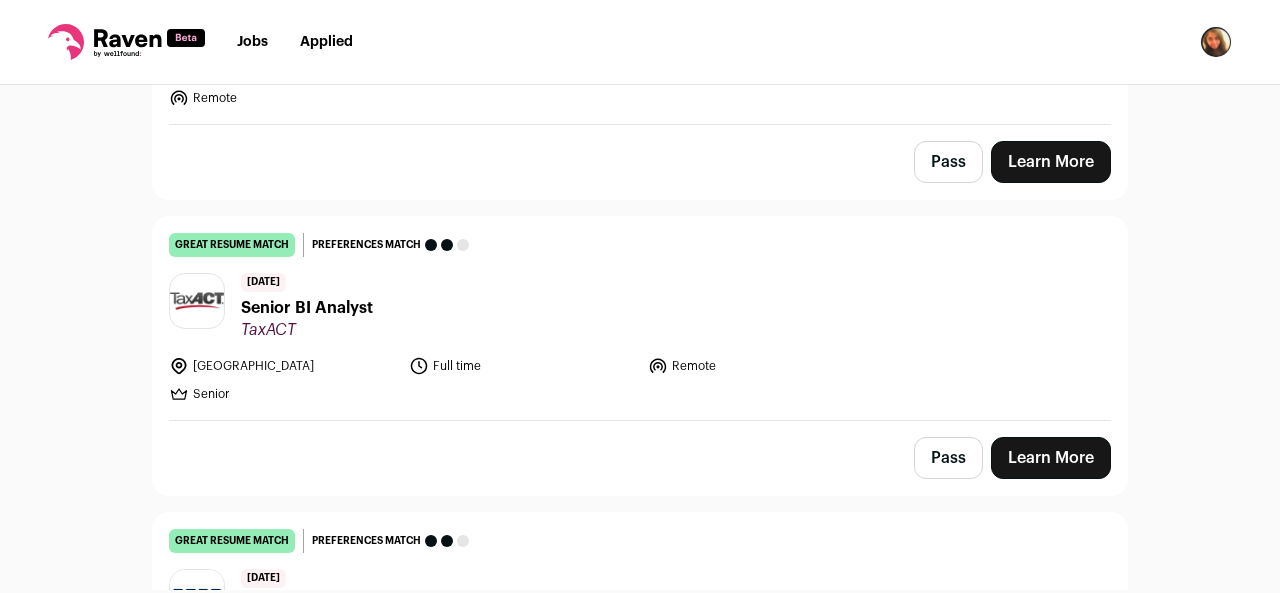 click on "Learn More" at bounding box center (1051, 458) 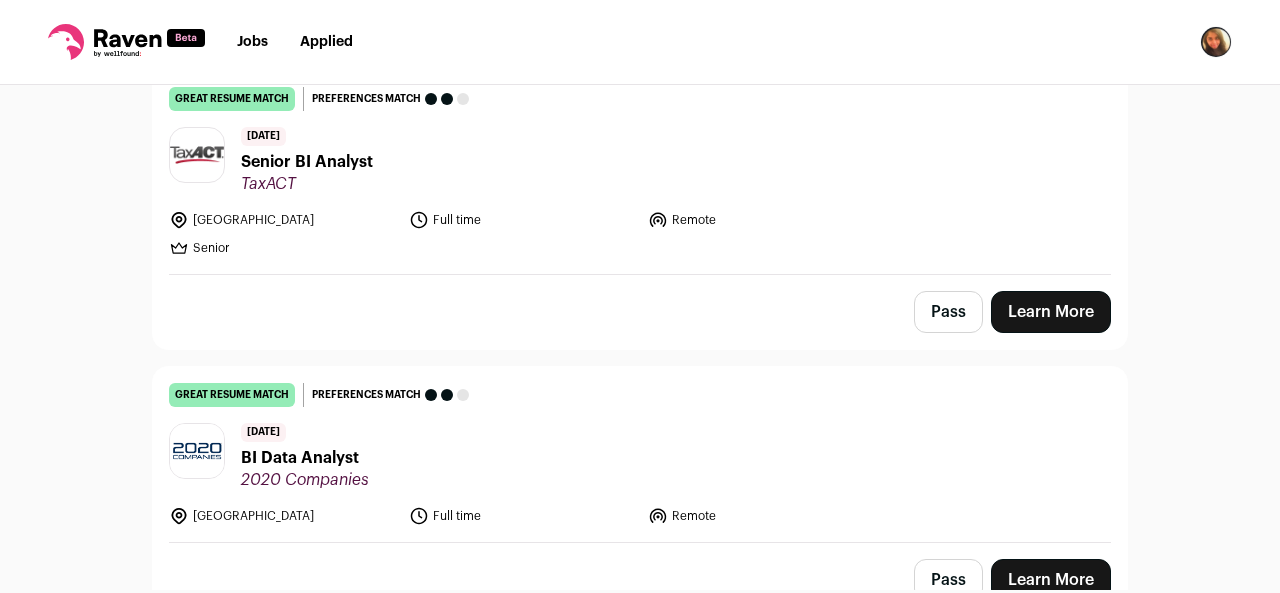 scroll, scrollTop: 2728, scrollLeft: 0, axis: vertical 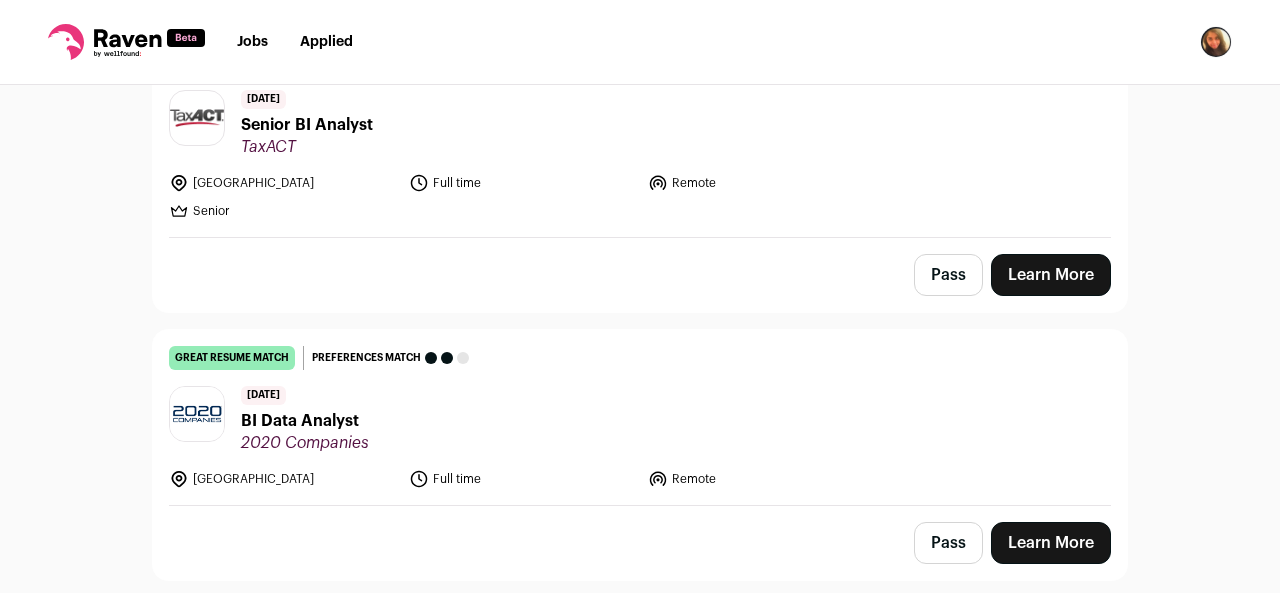 click on "Learn More" at bounding box center [1051, 543] 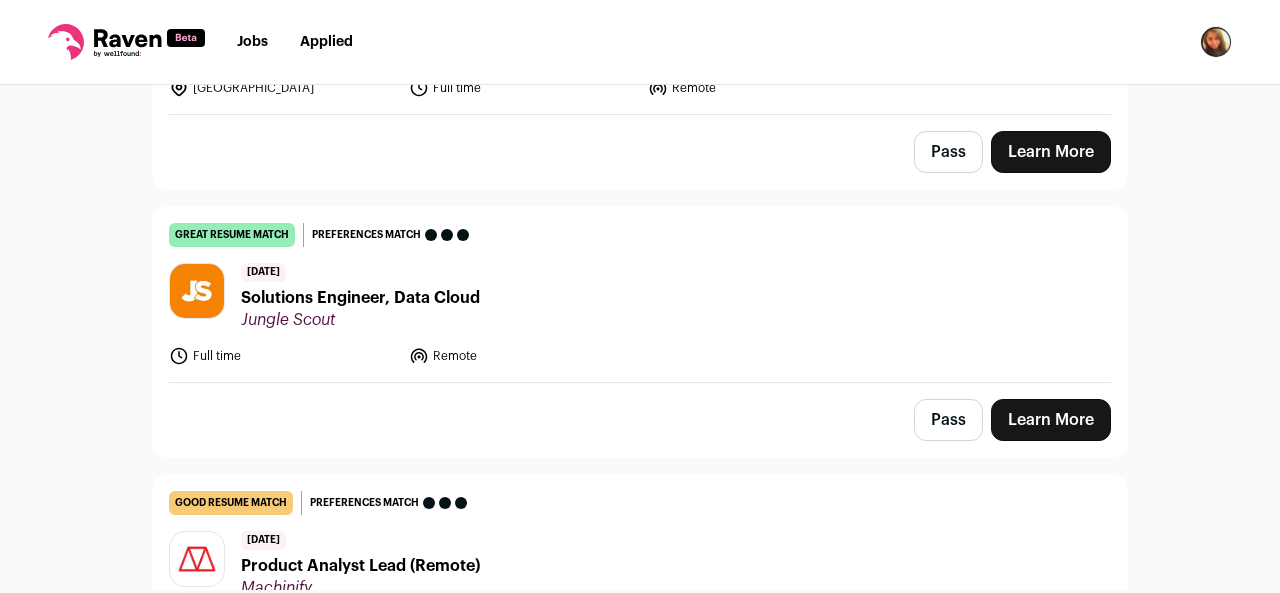 scroll, scrollTop: 3125, scrollLeft: 0, axis: vertical 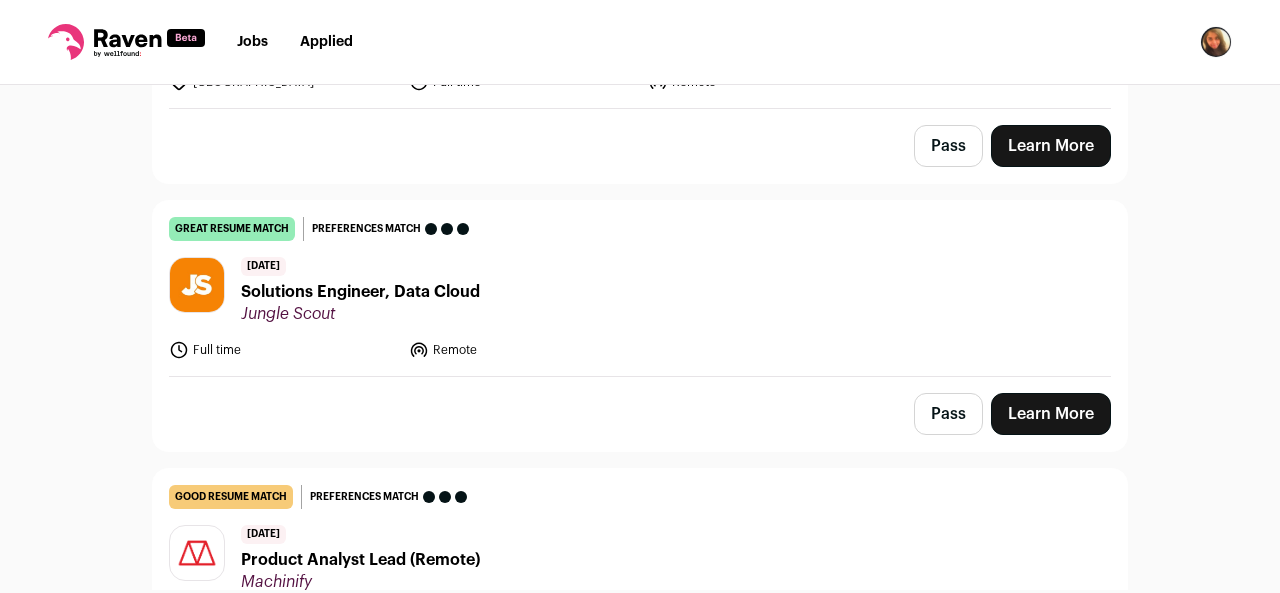 click on "Learn More" at bounding box center (1051, 414) 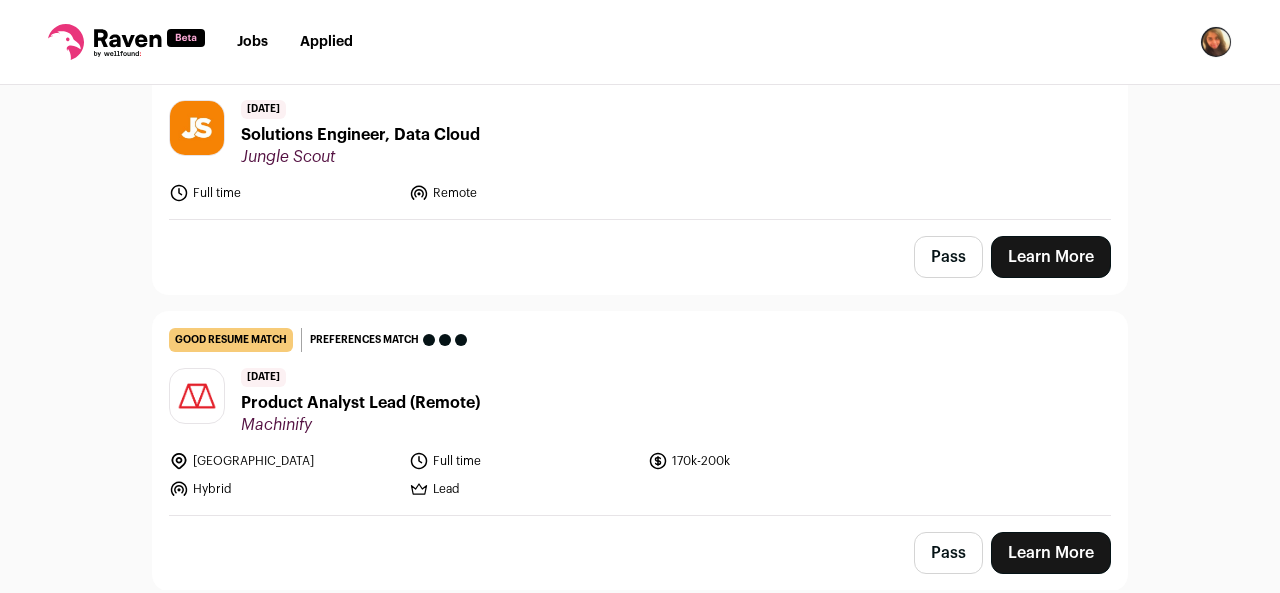 scroll, scrollTop: 3320, scrollLeft: 0, axis: vertical 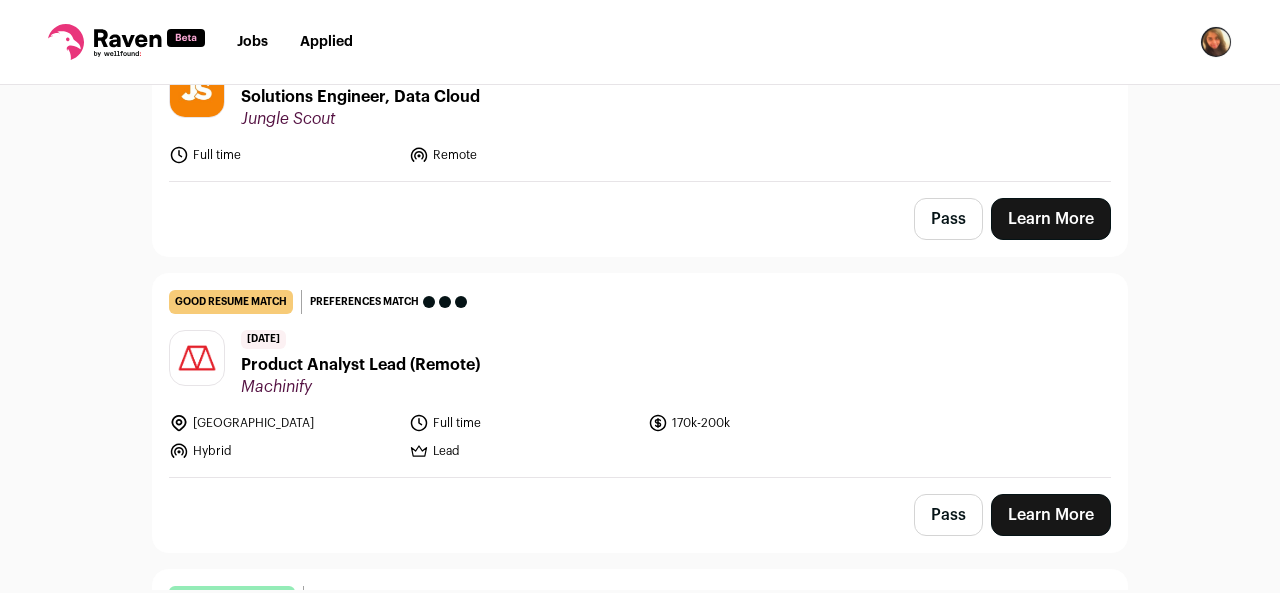 click on "Learn More" at bounding box center (1051, 515) 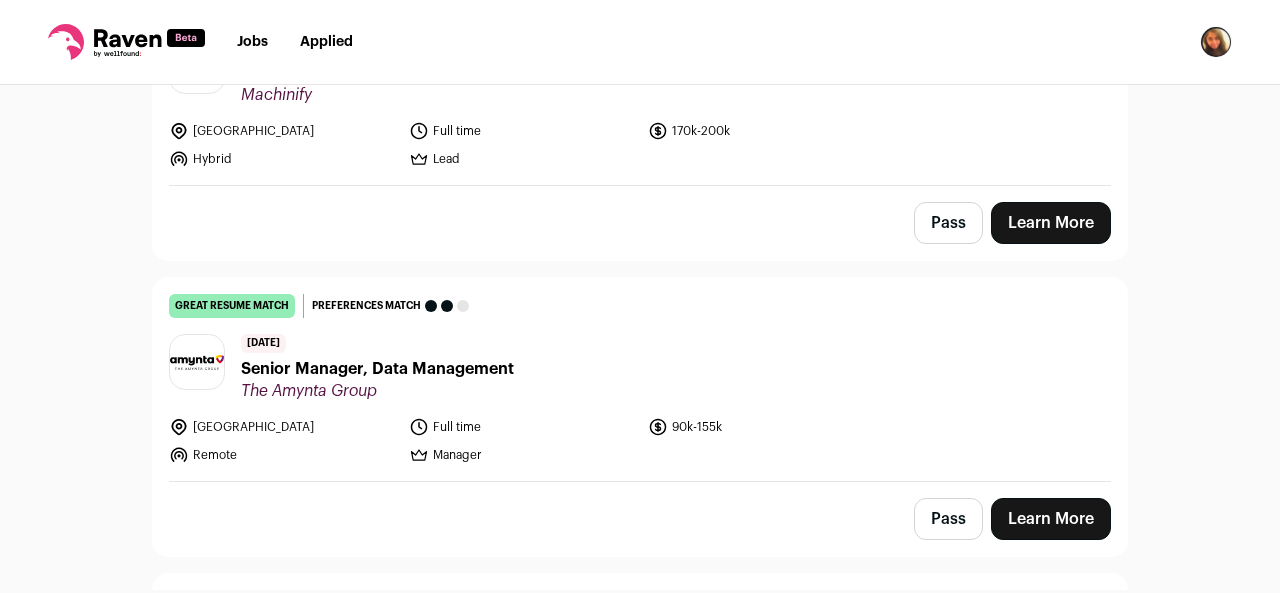 scroll, scrollTop: 3680, scrollLeft: 0, axis: vertical 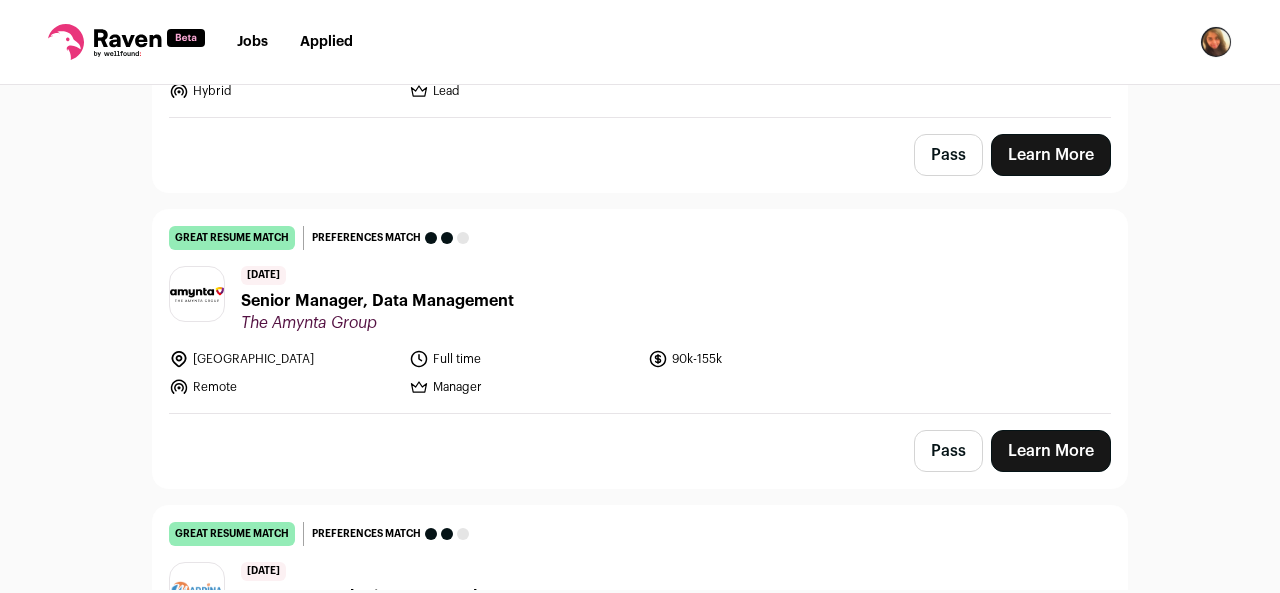 click on "Learn More" at bounding box center (1051, 451) 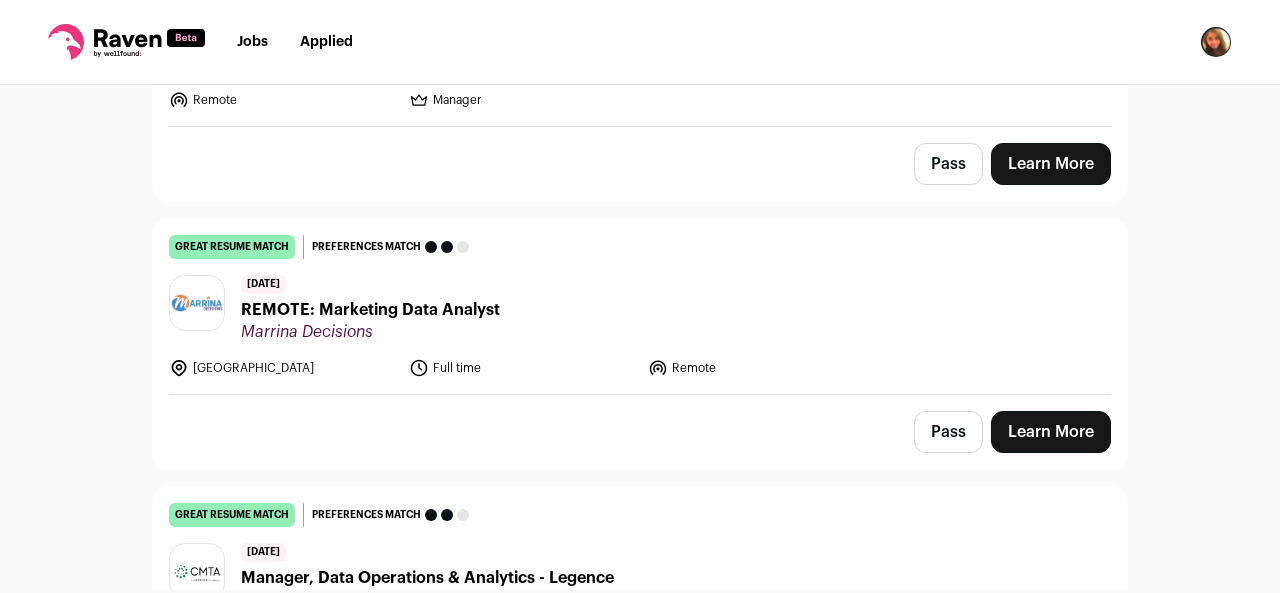 scroll, scrollTop: 3983, scrollLeft: 0, axis: vertical 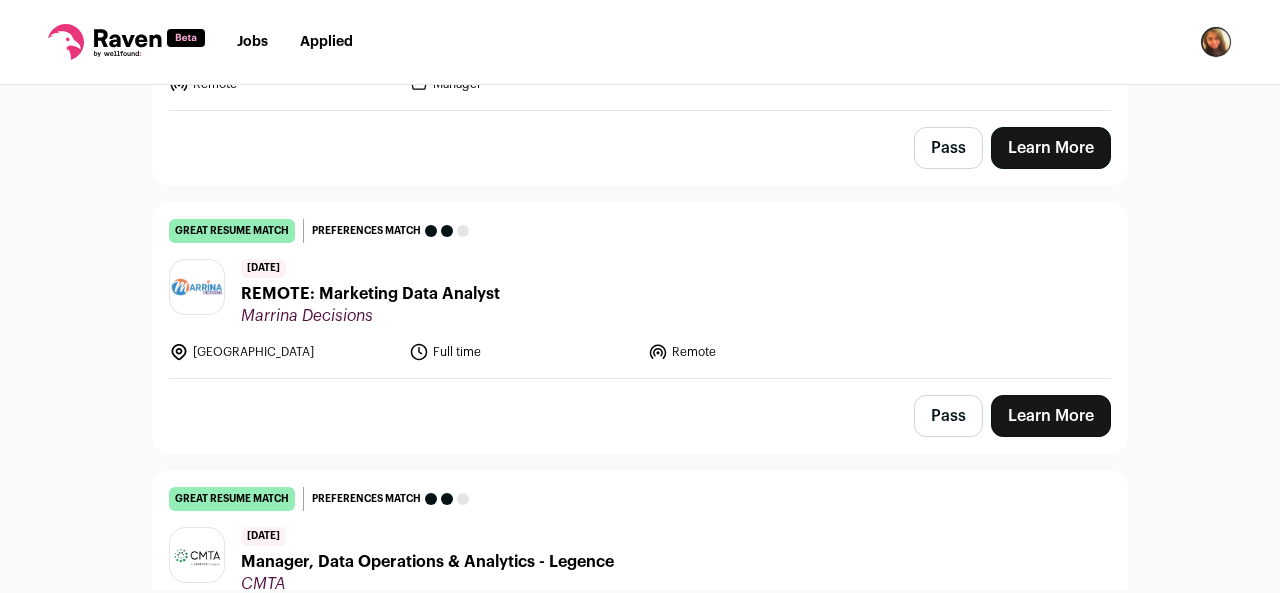 click on "Learn More" at bounding box center [1051, 416] 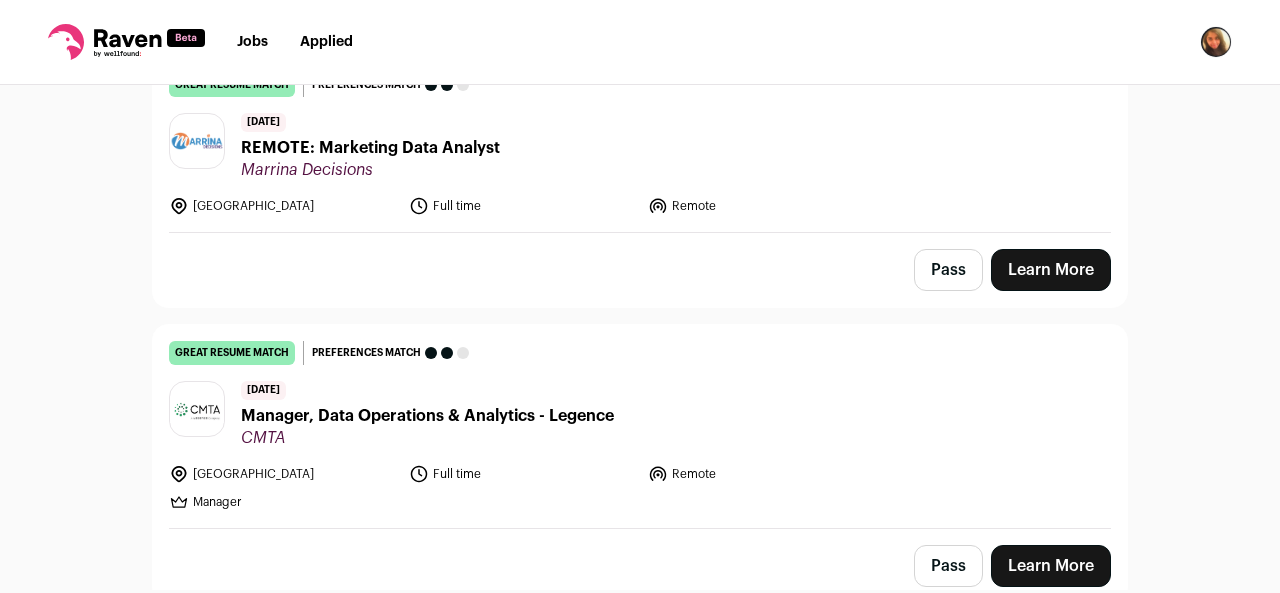 scroll, scrollTop: 4143, scrollLeft: 0, axis: vertical 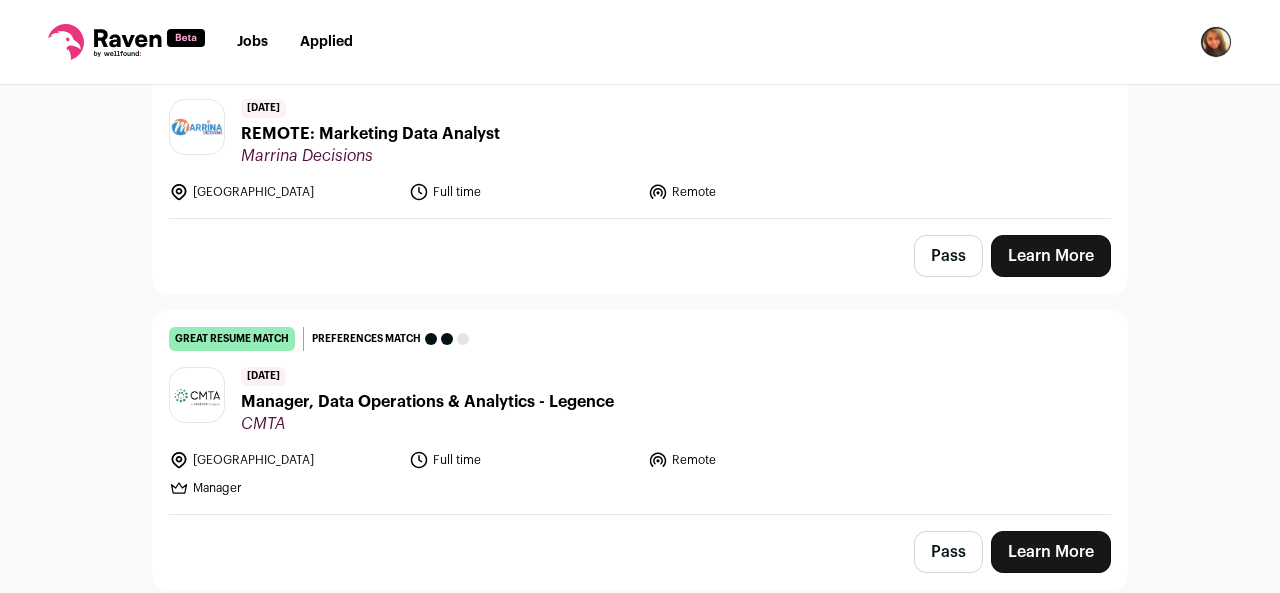 click on "Learn More" at bounding box center [1051, 552] 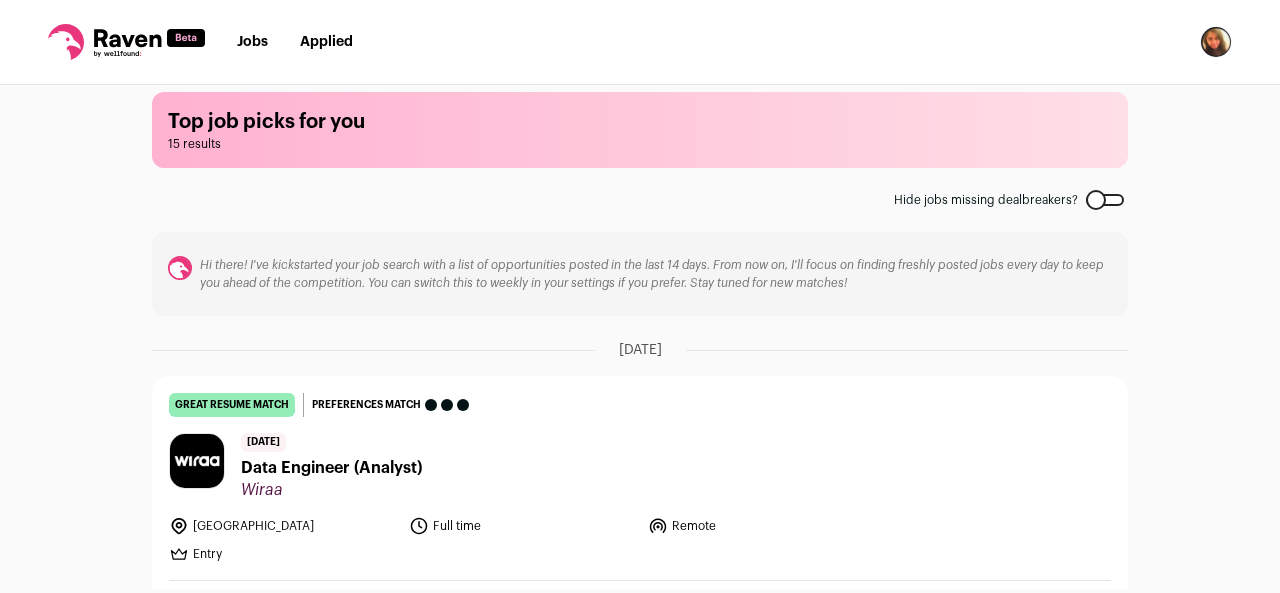scroll, scrollTop: 0, scrollLeft: 0, axis: both 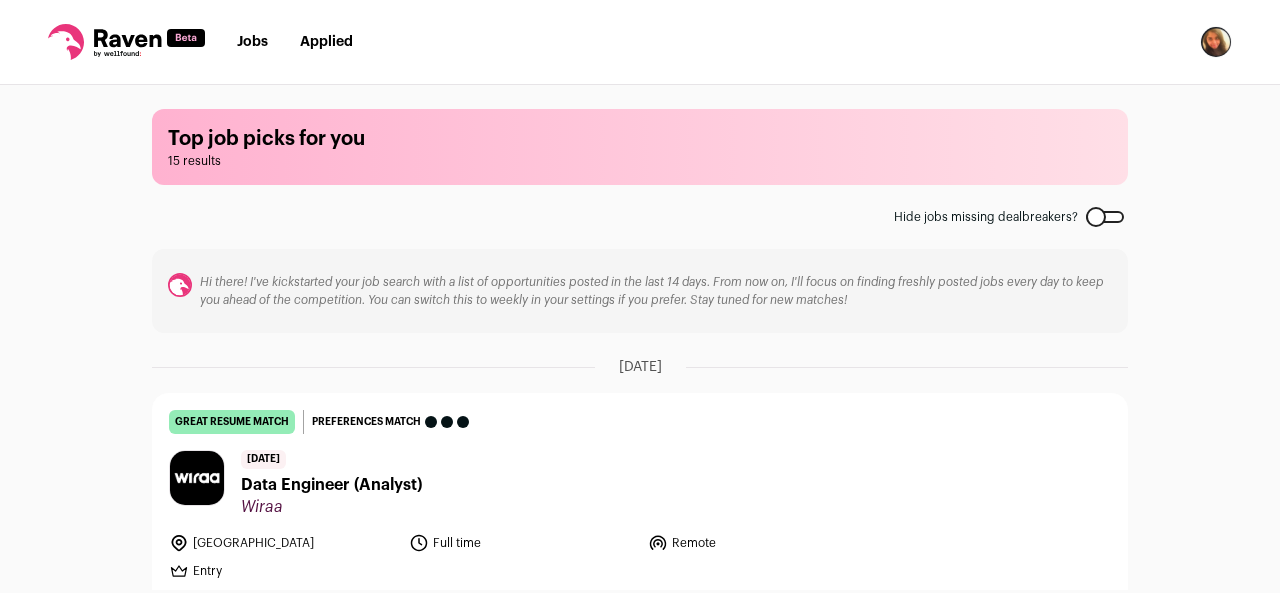 click on "Hi there! I've kickstarted your job search with a list of opportunities posted in the last 14 days. From now on, I'll focus on finding freshly posted jobs every day to keep you ahead of the competition. You can switch this to weekly in your settings if you prefer. Stay tuned for new matches!" at bounding box center (656, 291) 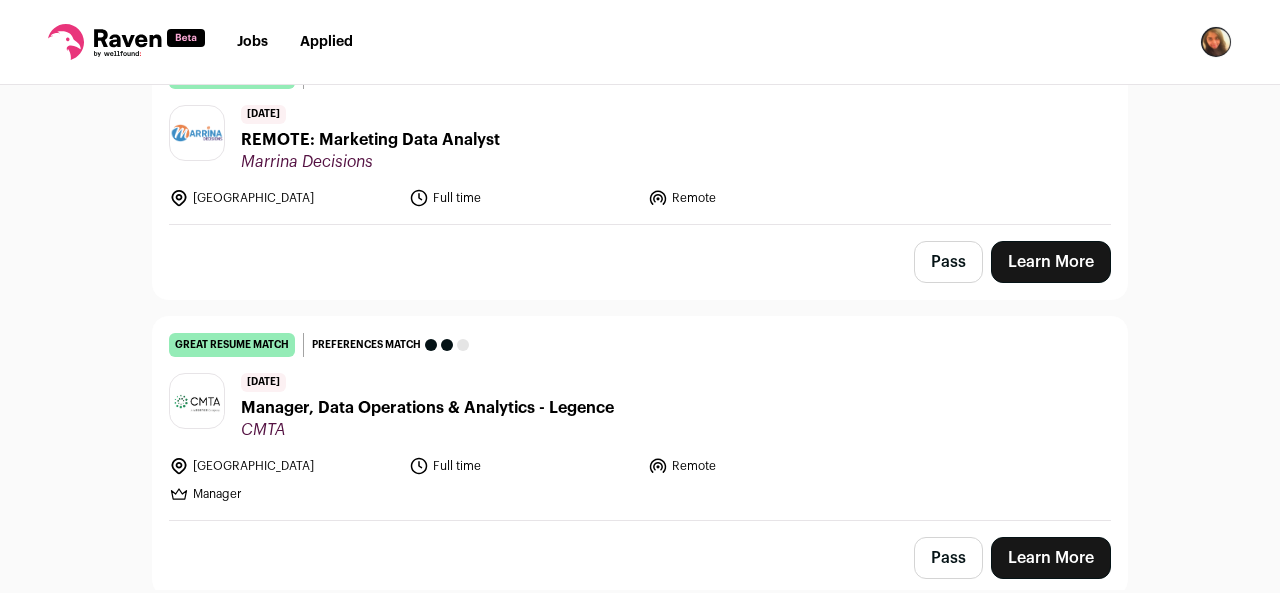 scroll, scrollTop: 4143, scrollLeft: 0, axis: vertical 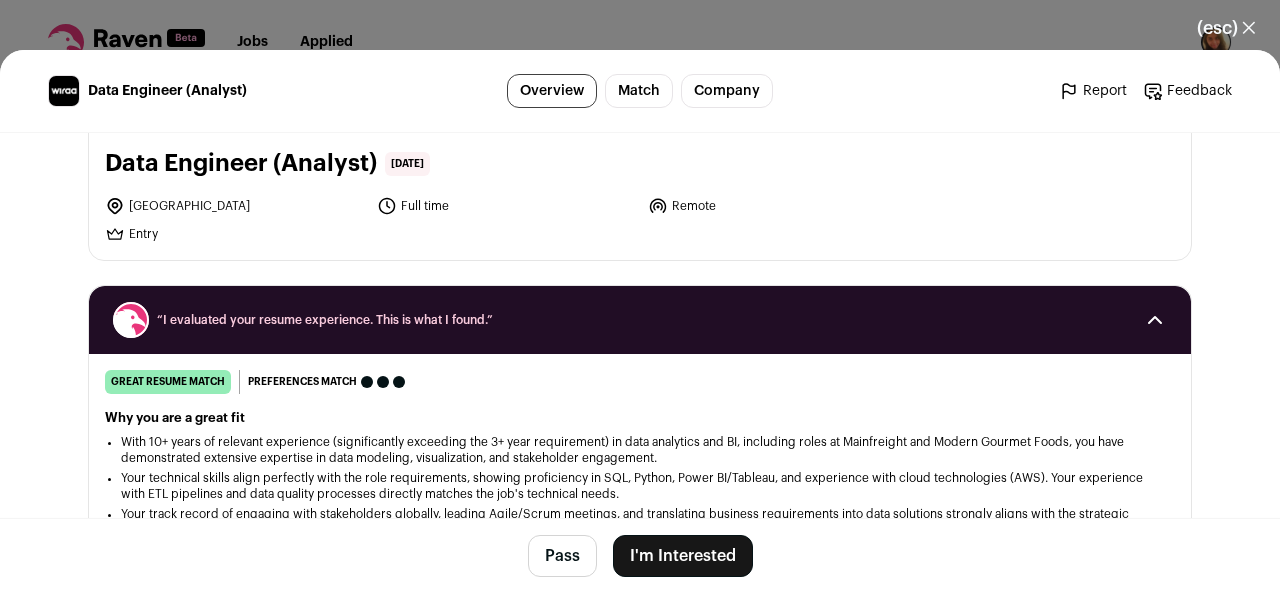 click on "I'm Interested" at bounding box center (683, 556) 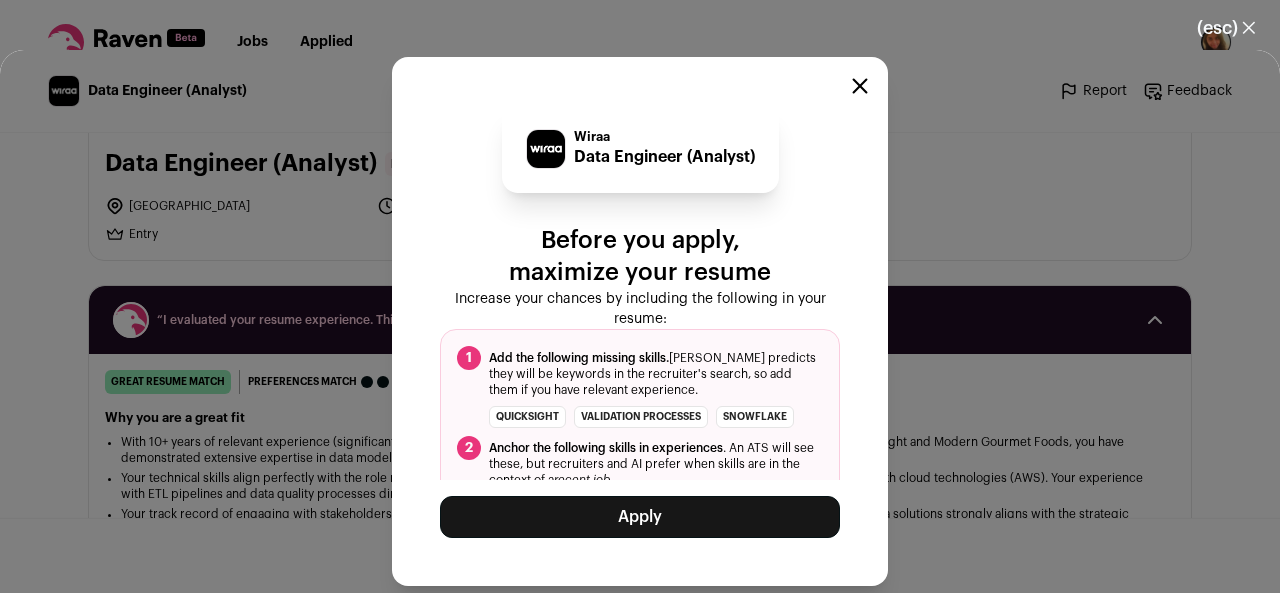 click on "Apply" at bounding box center (640, 517) 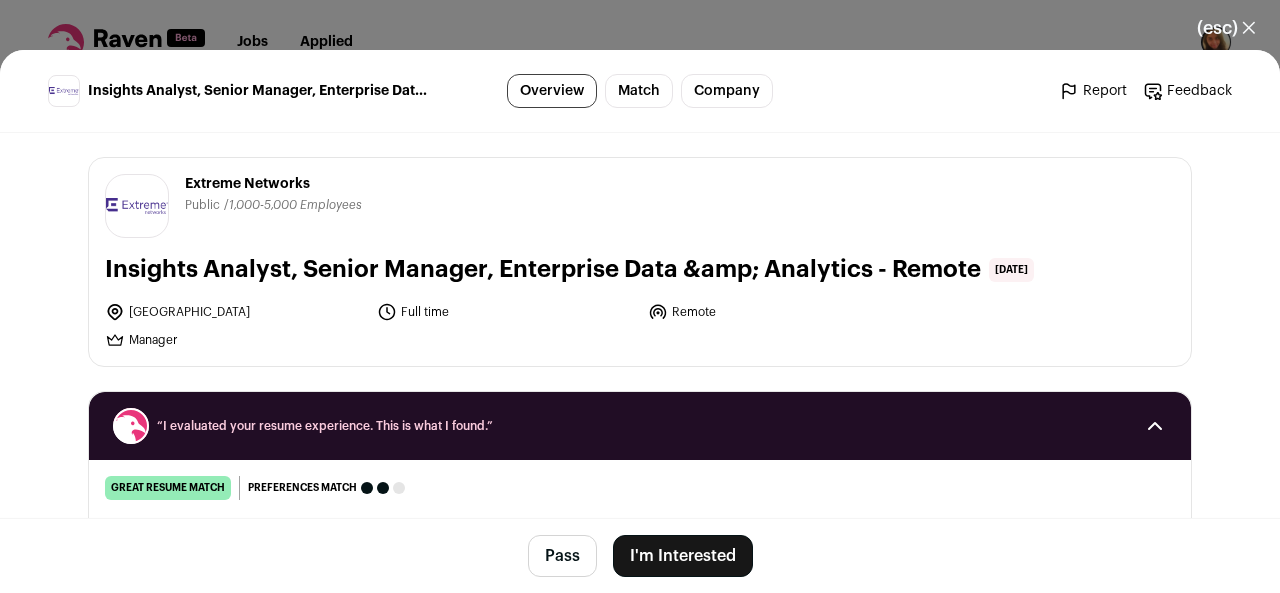 scroll, scrollTop: 0, scrollLeft: 0, axis: both 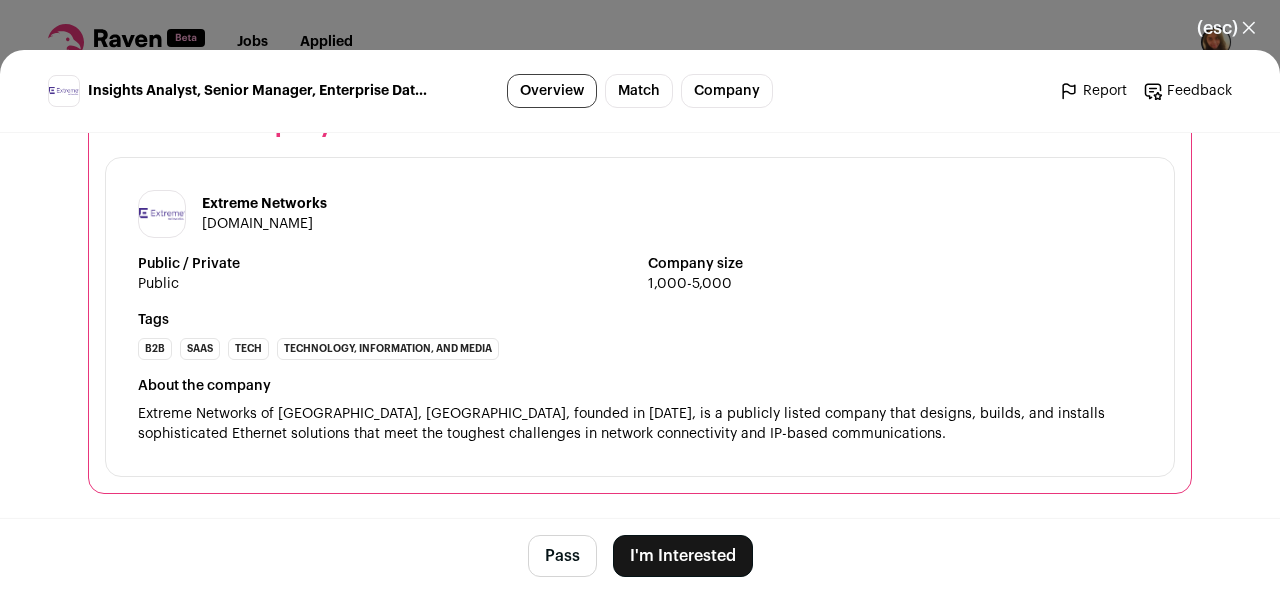 click on "(esc) ✕
Insights Analyst, Senior Manager, Enterprise Data &amp; Analytics - Remote
Overview
Match
Company
Report
Feedback
Report
Feedback
Extreme Networks
[DOMAIN_NAME]" at bounding box center [640, 296] 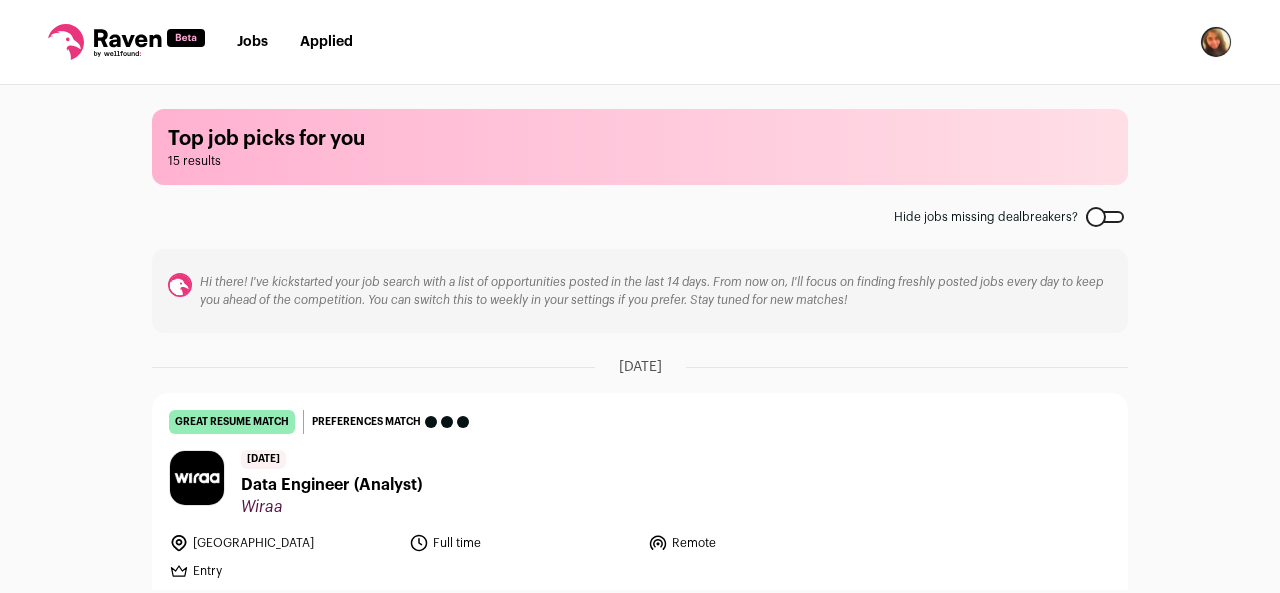 click on "Top job picks for you
15 results
Hide jobs missing dealbreakers?
Hi there! I've kickstarted your job search with a list of opportunities posted in the last 14 days. From now on, I'll focus on finding freshly posted jobs every day to keep you ahead of the competition. You can switch this to weekly in your settings if you prefer. Stay tuned for new matches!
[DATE]
great resume match
You meet the must-have requirements, the nice-to-have requirements, and are a strong fit for the job responsibilities. You may still want some resume edits to stand out, but your resume is a strong match as-is." at bounding box center (640, 337) 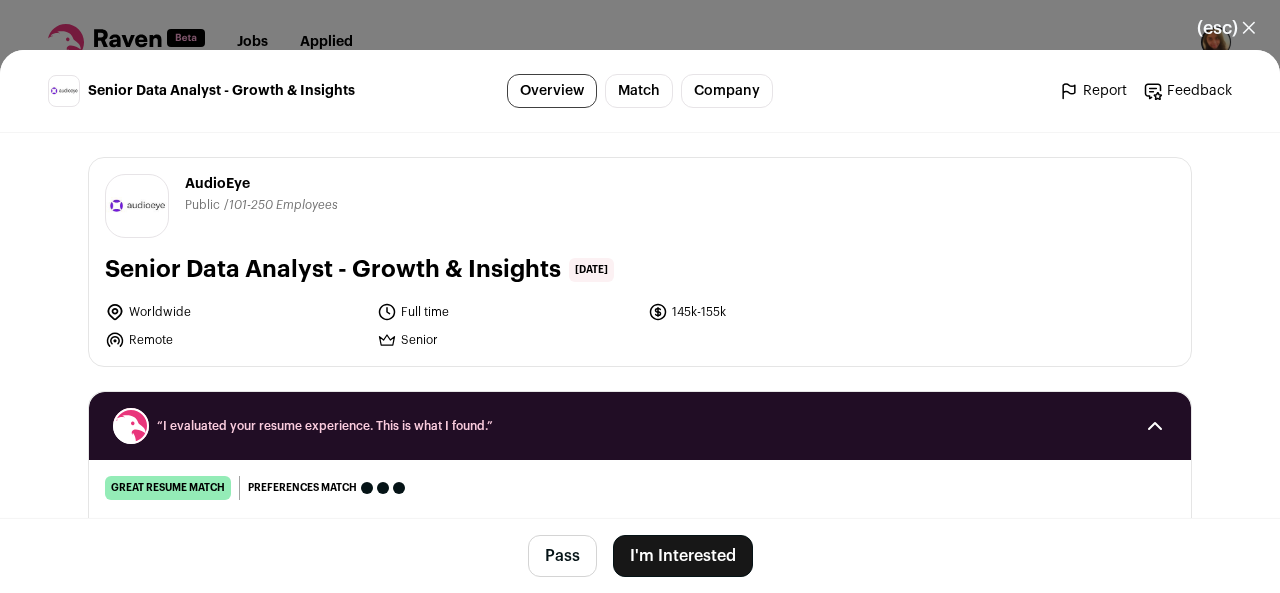 scroll, scrollTop: 0, scrollLeft: 0, axis: both 